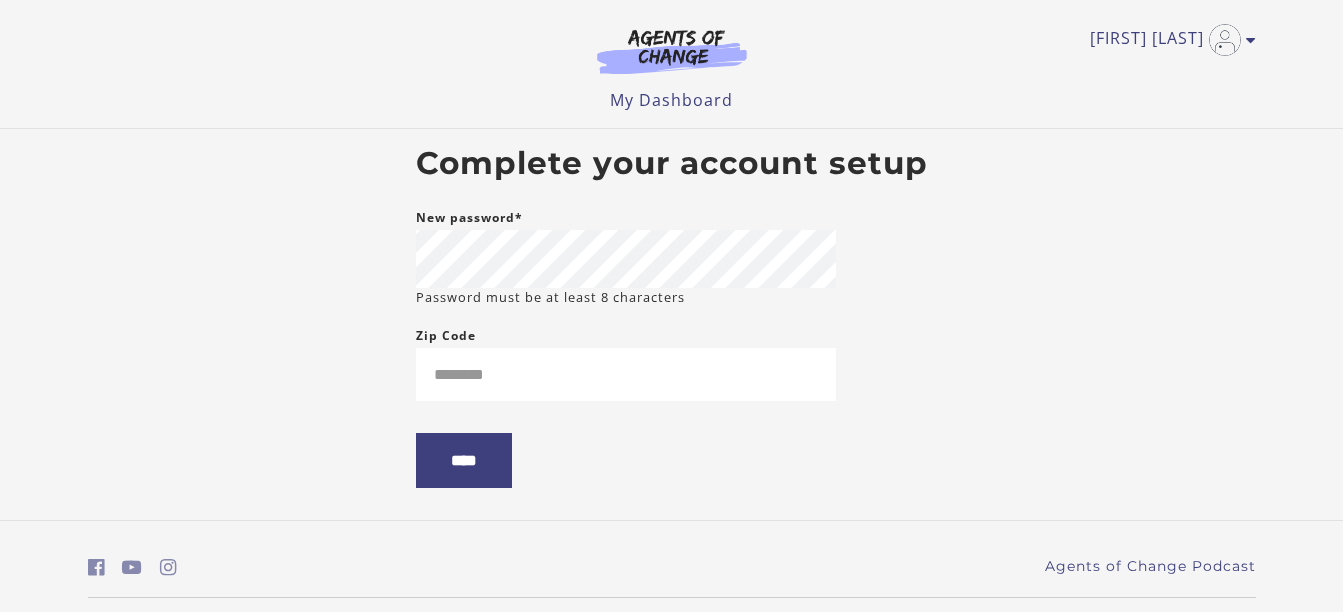 scroll, scrollTop: 0, scrollLeft: 0, axis: both 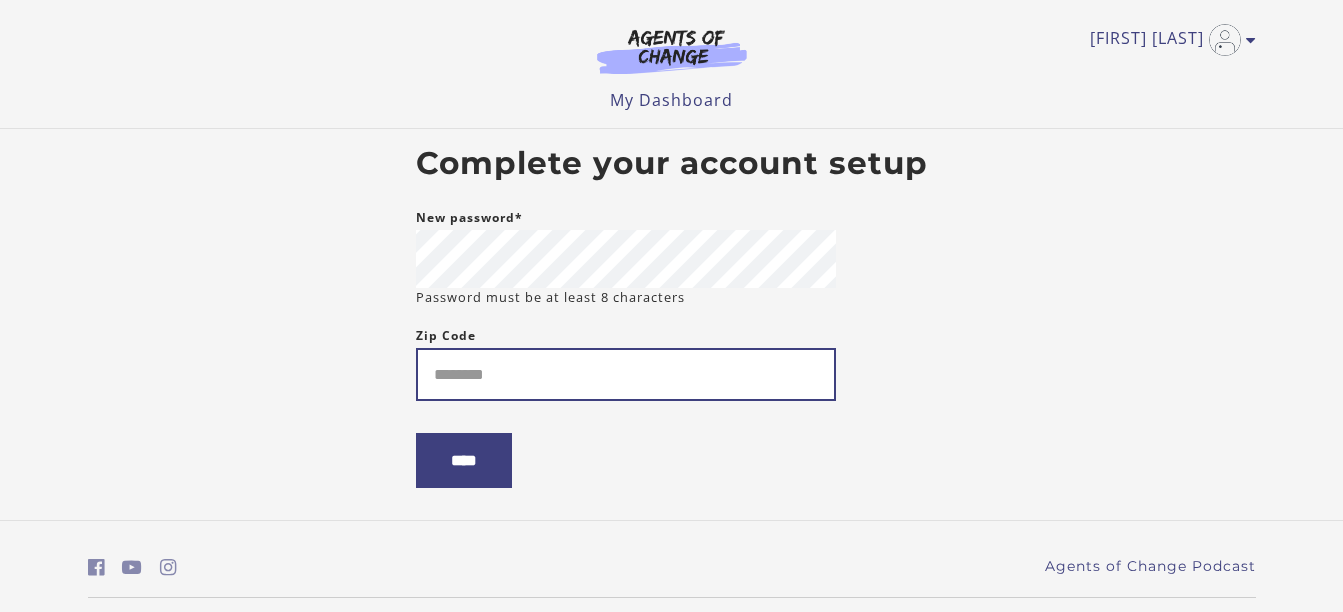 click on "Zip Code" at bounding box center (626, 374) 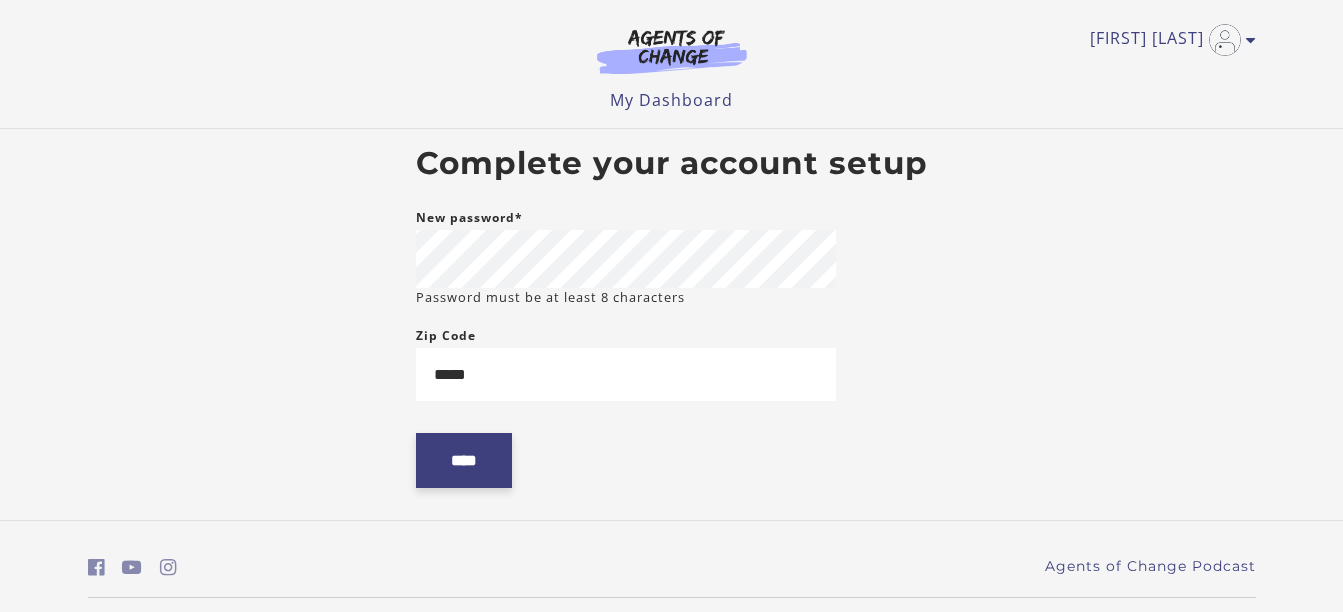 click on "****" at bounding box center (464, 460) 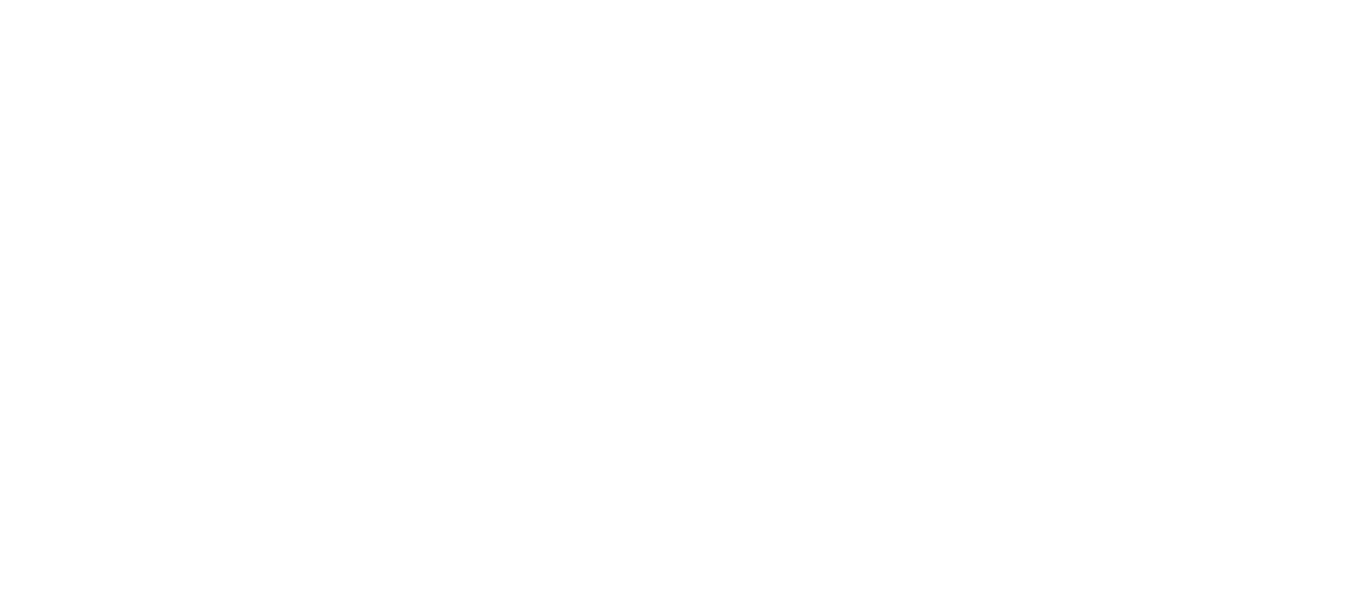 scroll, scrollTop: 0, scrollLeft: 0, axis: both 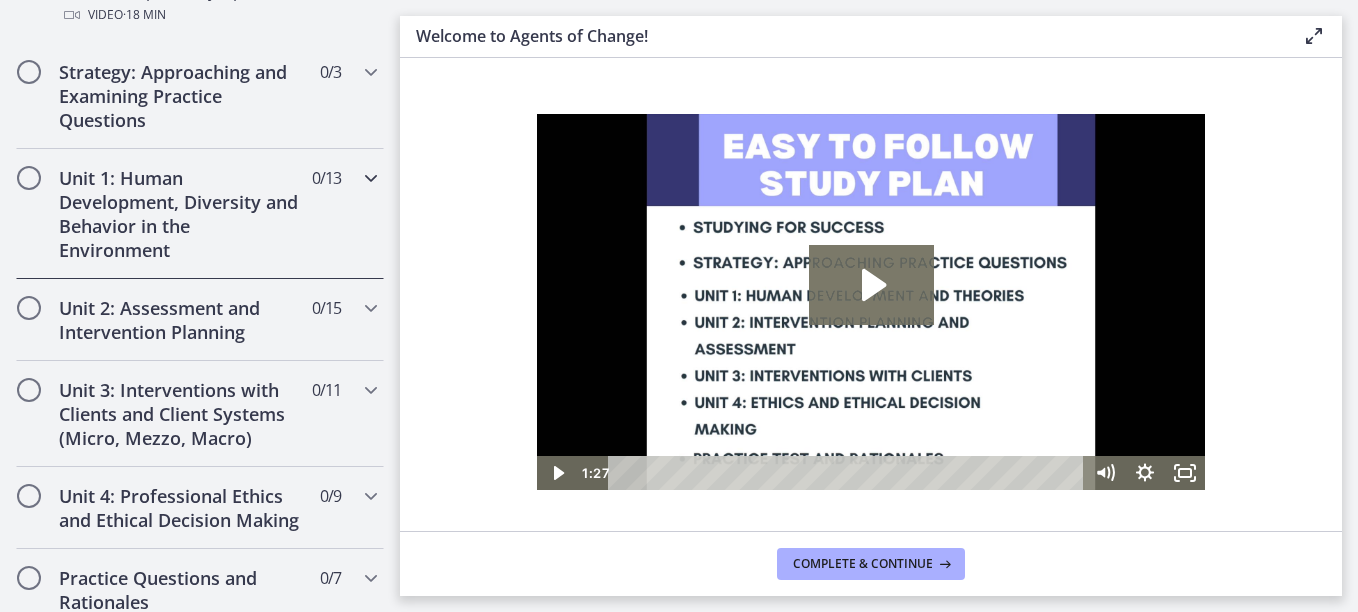 click at bounding box center (371, 178) 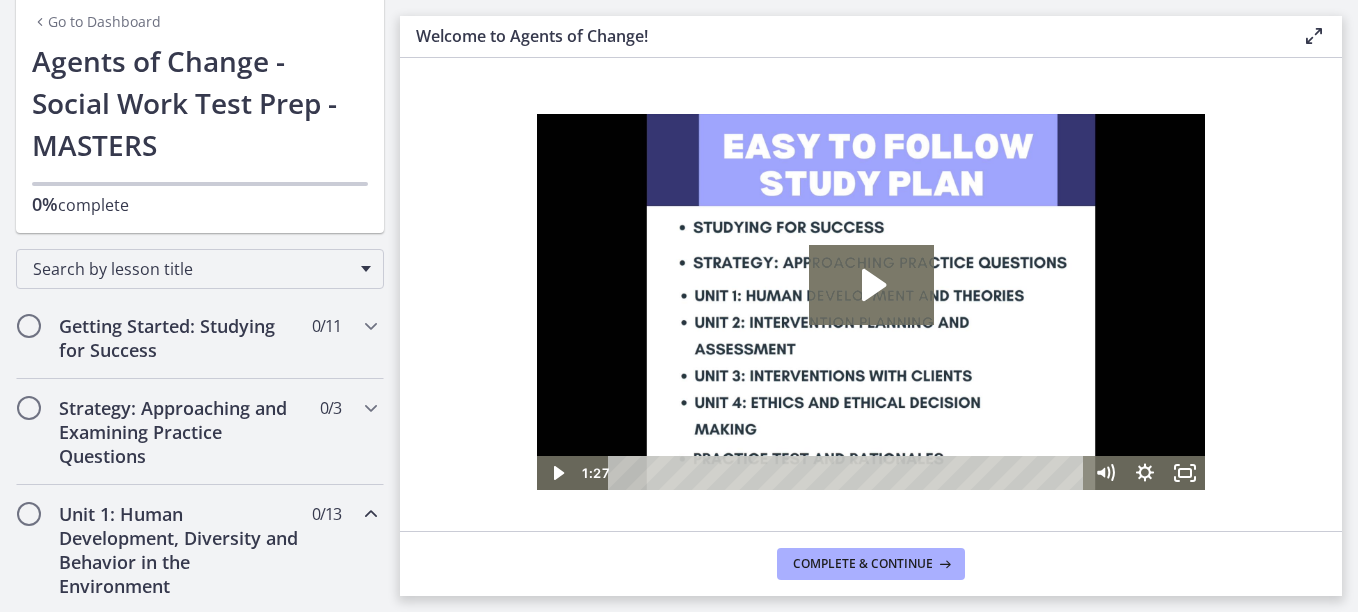 scroll, scrollTop: 112, scrollLeft: 0, axis: vertical 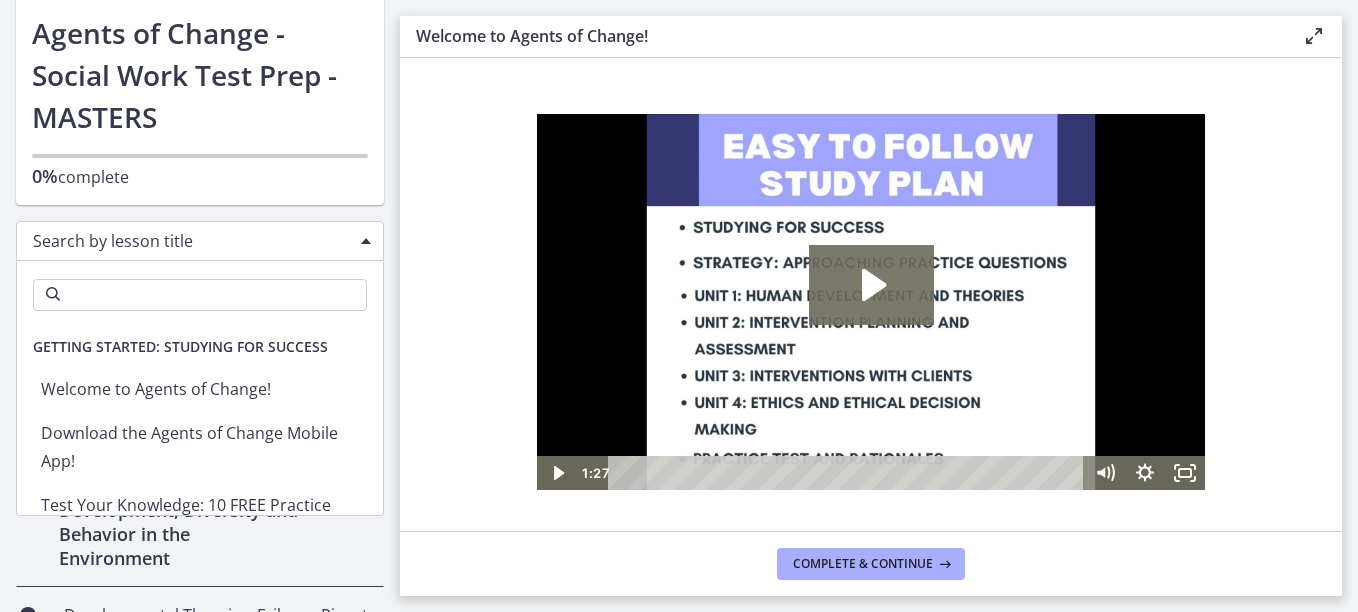 click on "Search by lesson title" at bounding box center [192, 241] 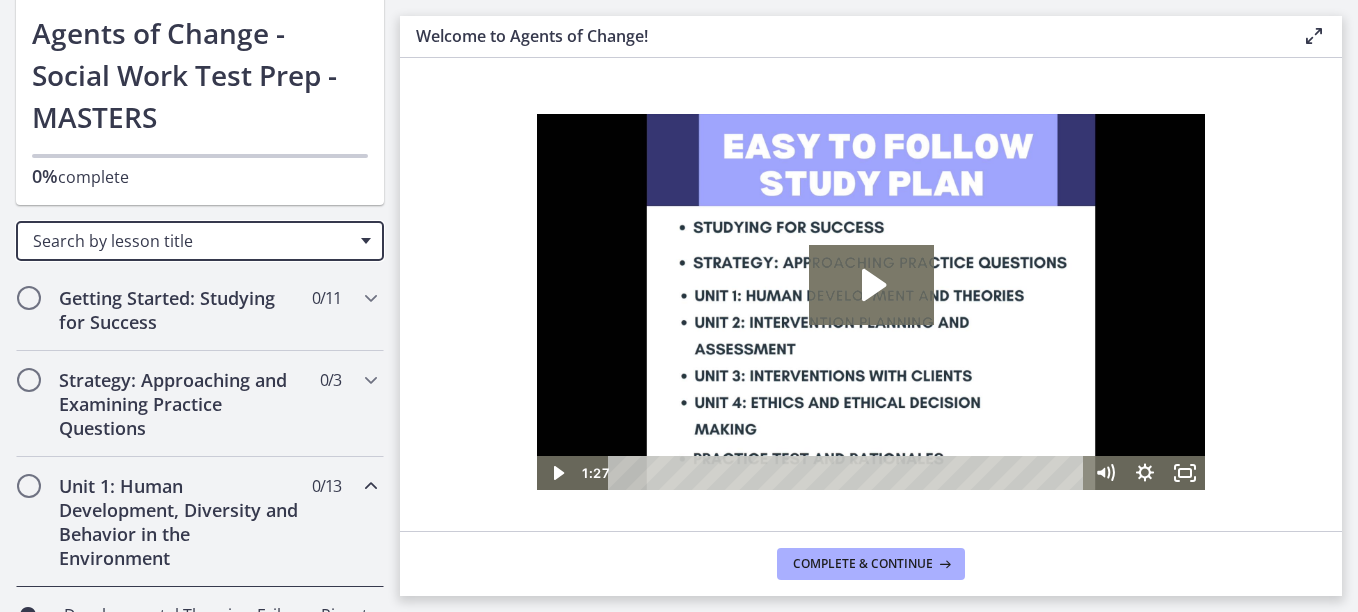 click on "Search by lesson title" at bounding box center (192, 241) 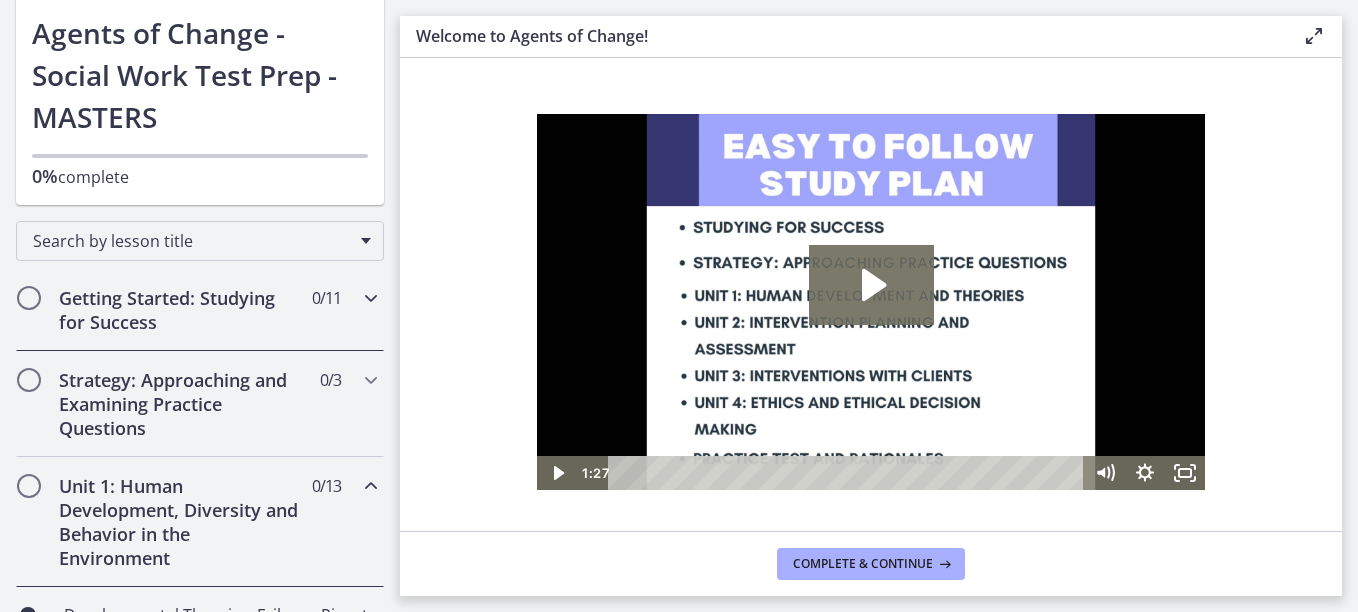 click on "0  /  11
Completed" at bounding box center [326, 298] 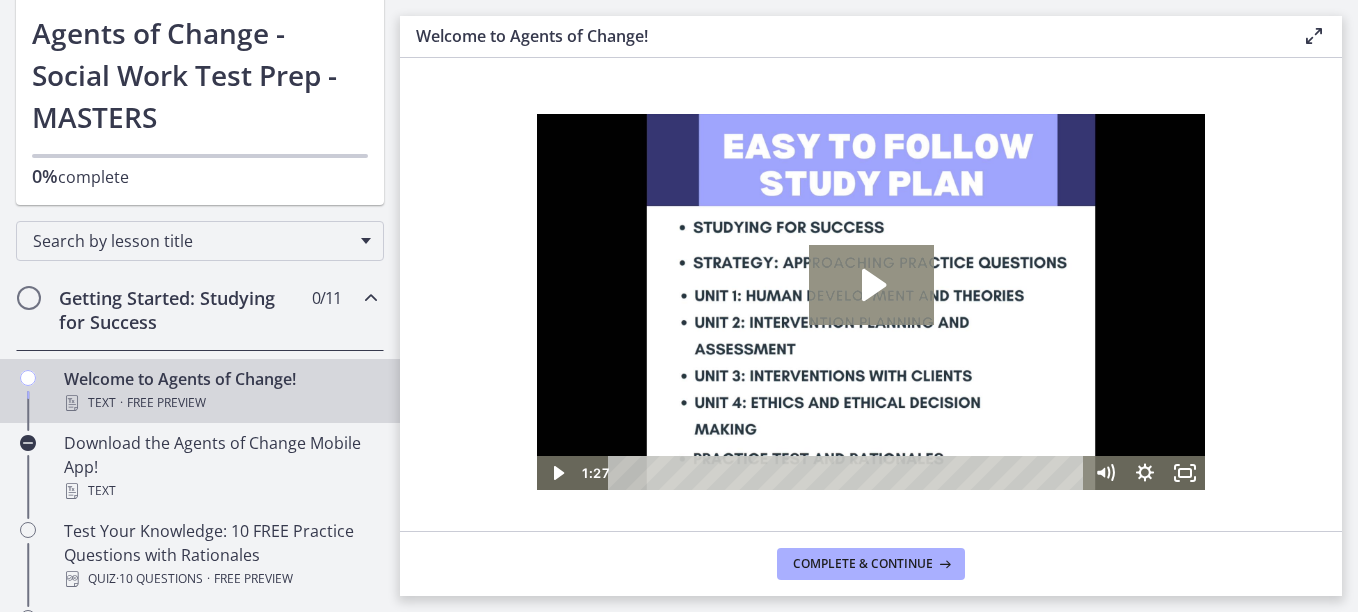 click 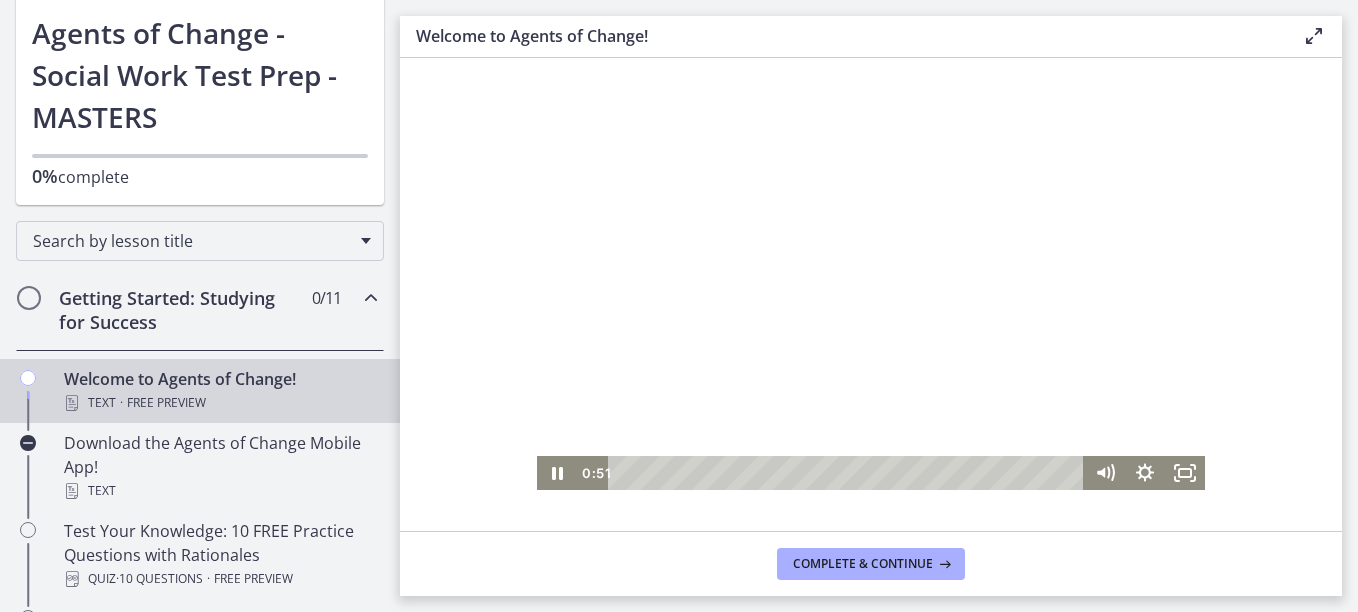 click at bounding box center (871, 302) 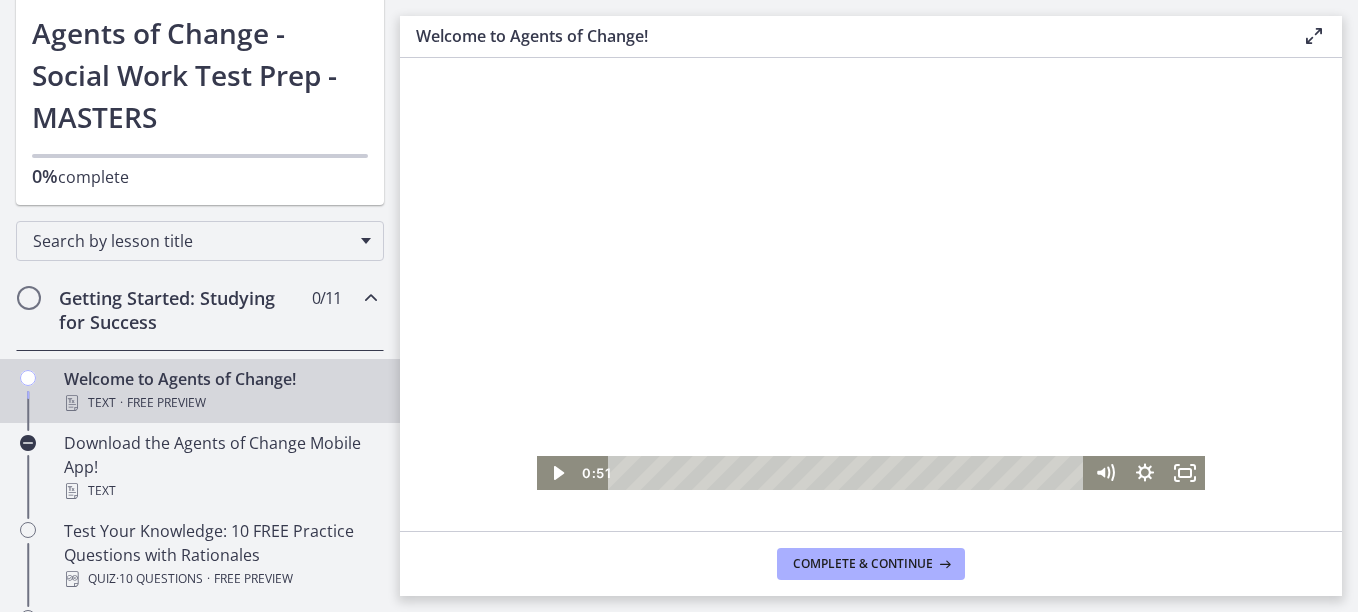 click at bounding box center [871, 302] 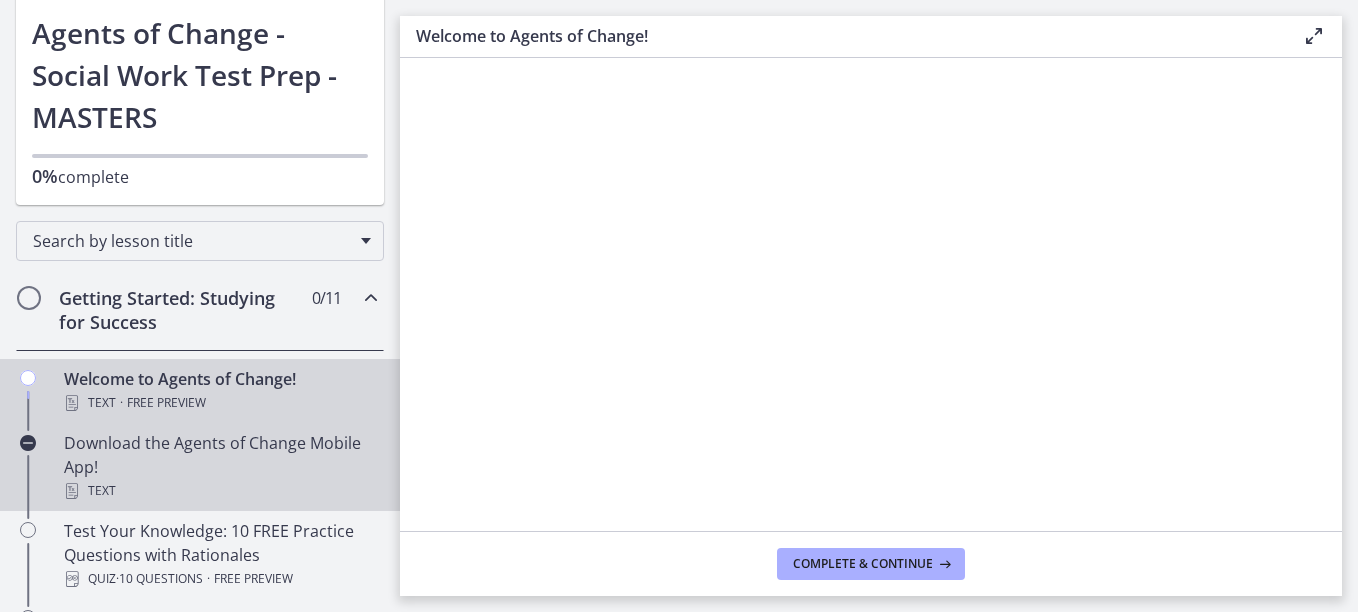 click on "Download the Agents of Change Mobile App!
Text" at bounding box center [220, 467] 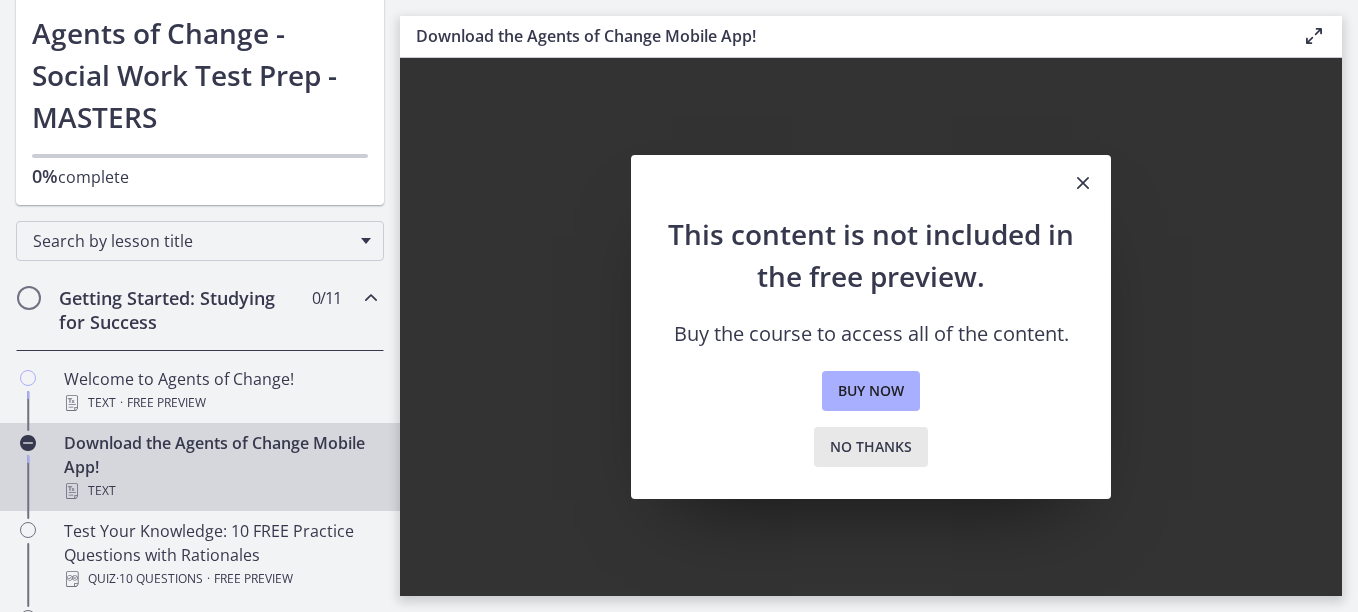 click on "No thanks" at bounding box center (871, 447) 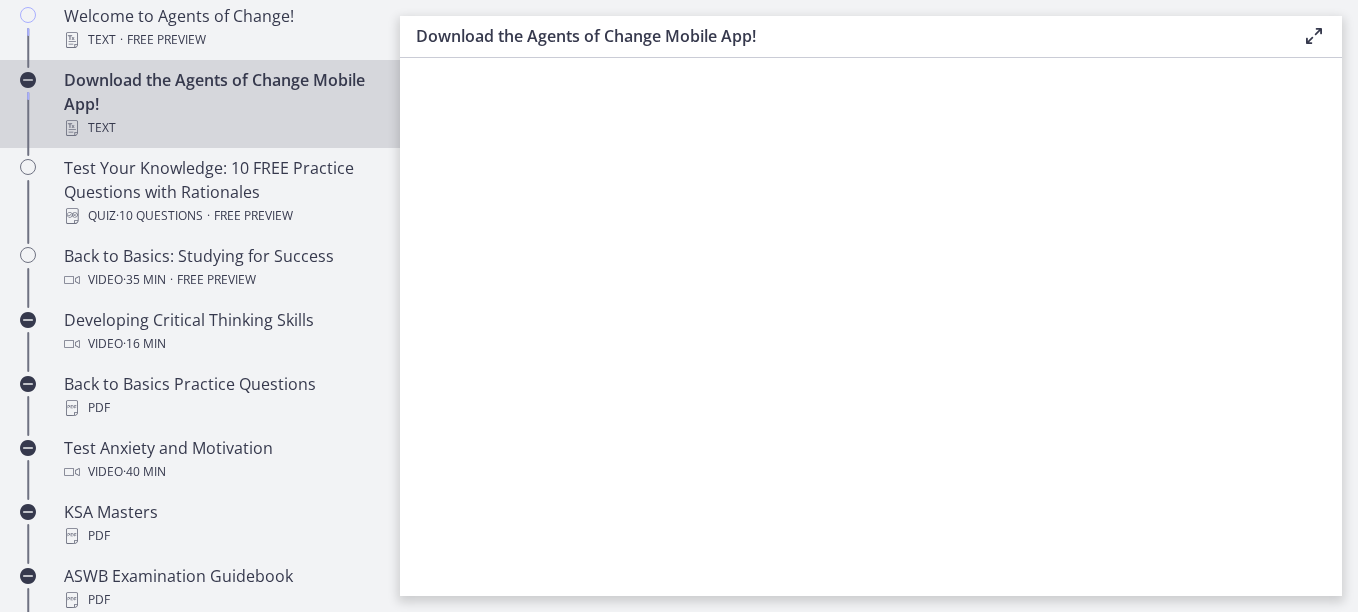 scroll, scrollTop: 479, scrollLeft: 0, axis: vertical 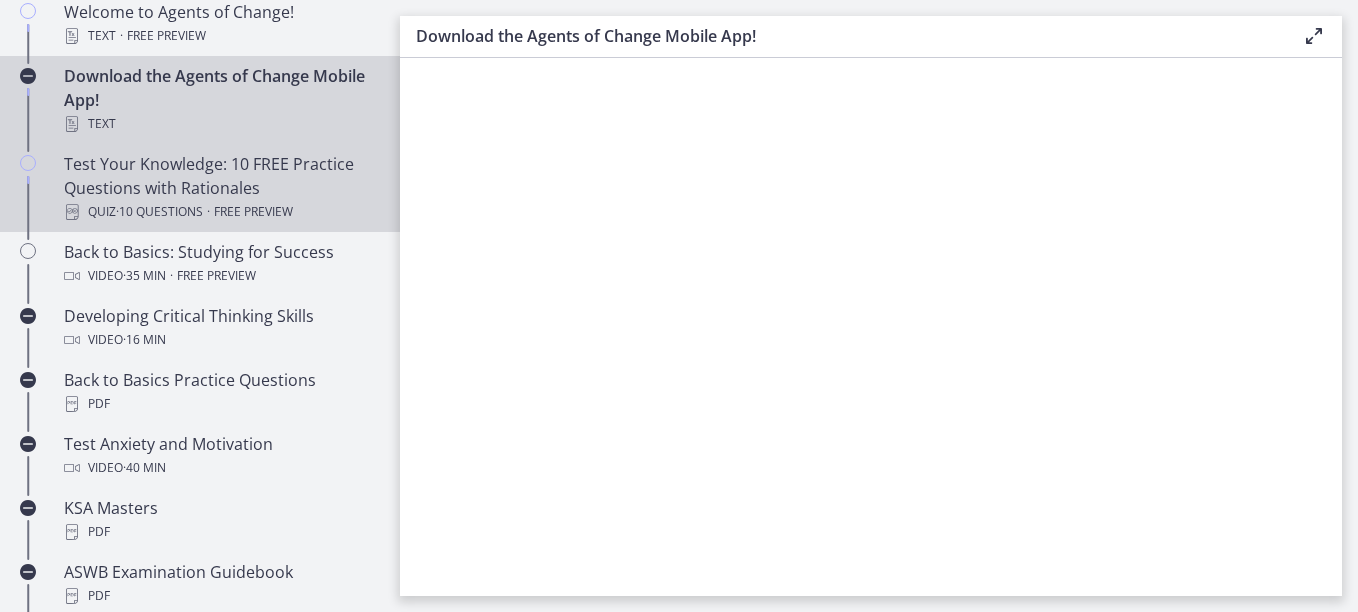 click on "Test Your Knowledge: 10 FREE Practice Questions with Rationales
Quiz
·  10 Questions
·
Free preview" at bounding box center (220, 188) 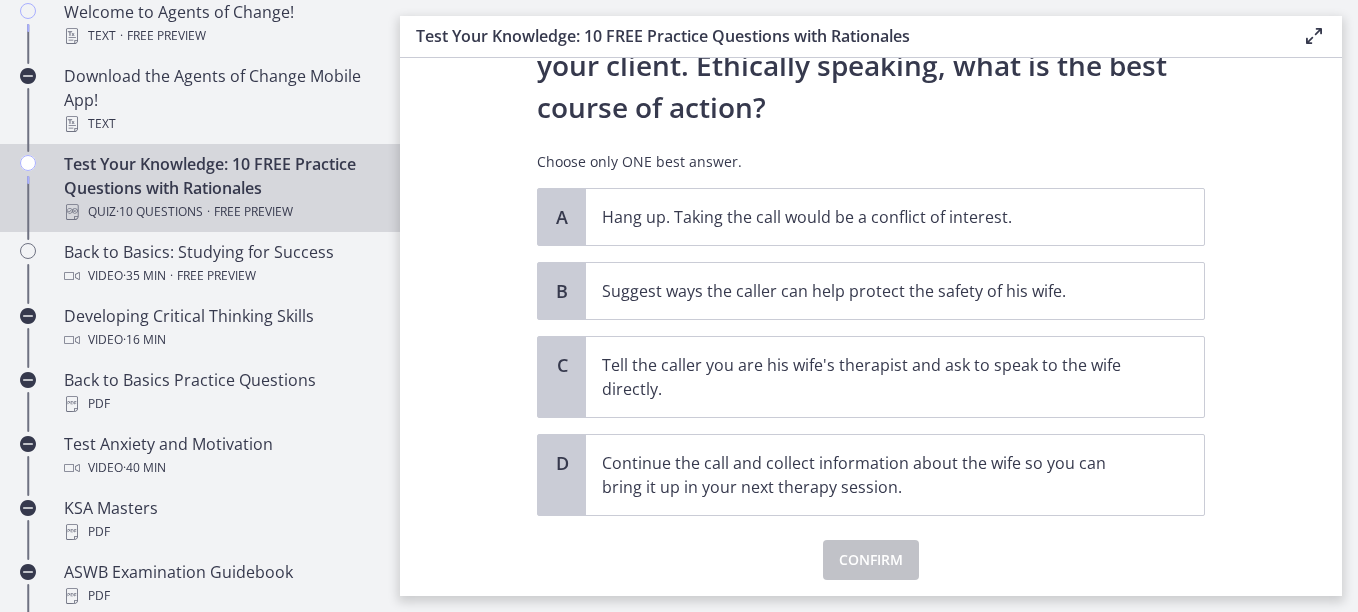 scroll, scrollTop: 331, scrollLeft: 0, axis: vertical 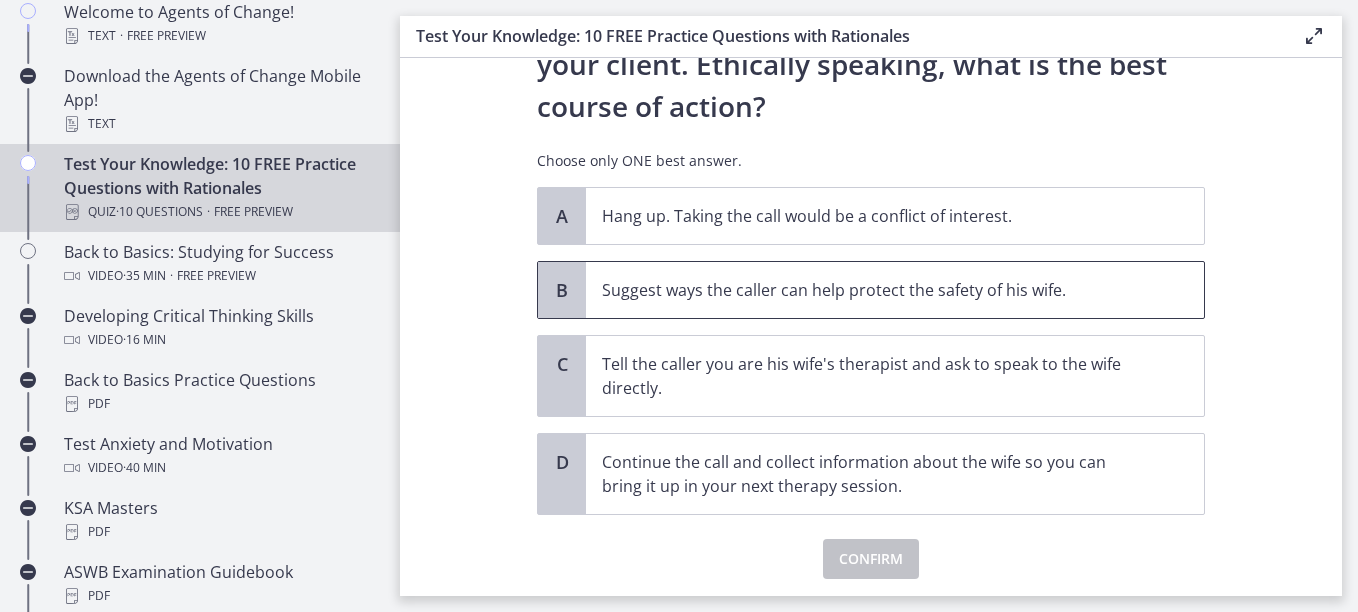 click on "Suggest ways the caller can help protect the safety of his wife." at bounding box center (875, 290) 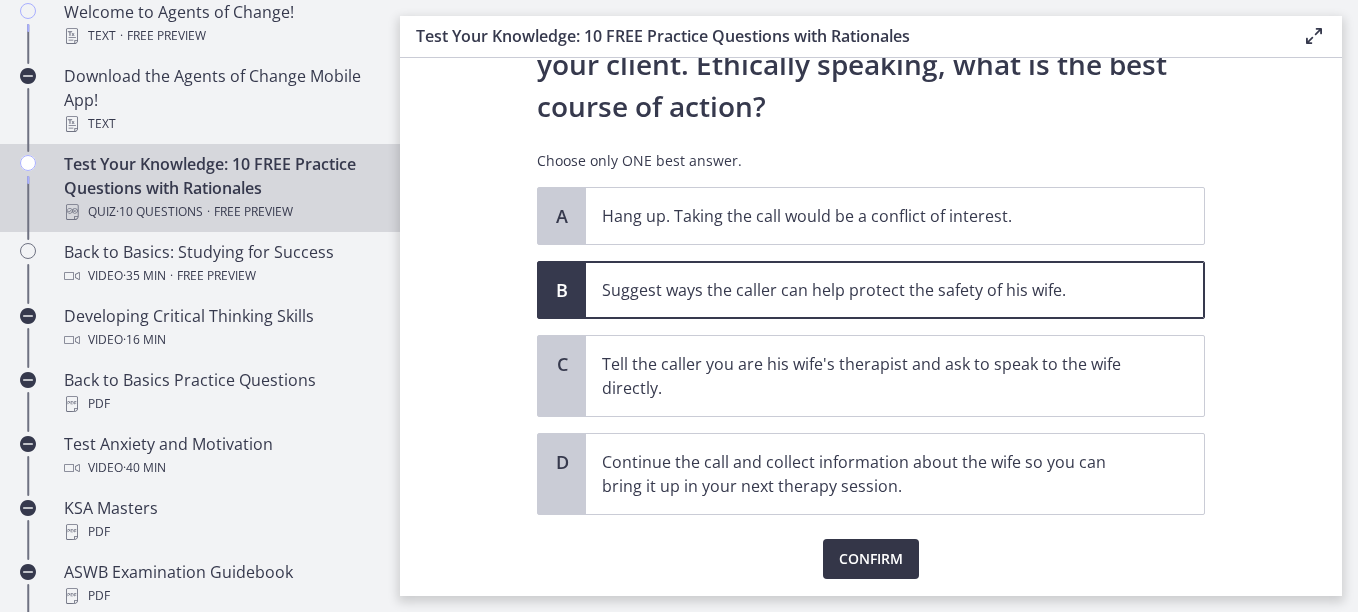 click on "Confirm" at bounding box center (871, 559) 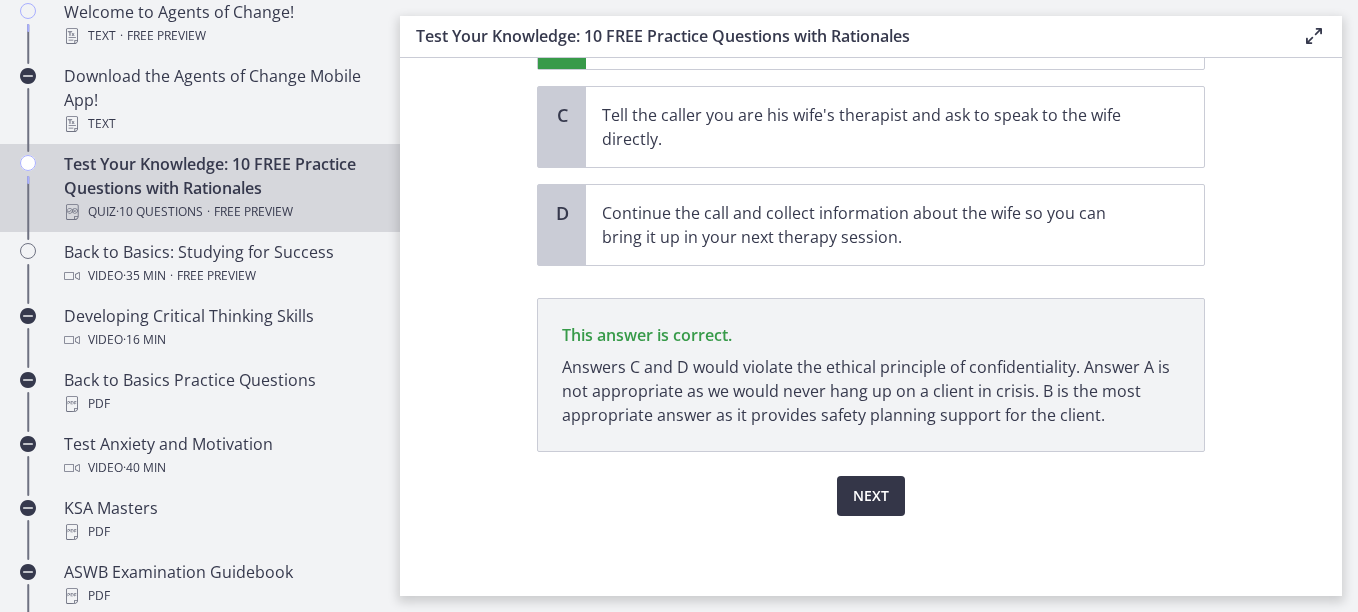 scroll, scrollTop: 580, scrollLeft: 0, axis: vertical 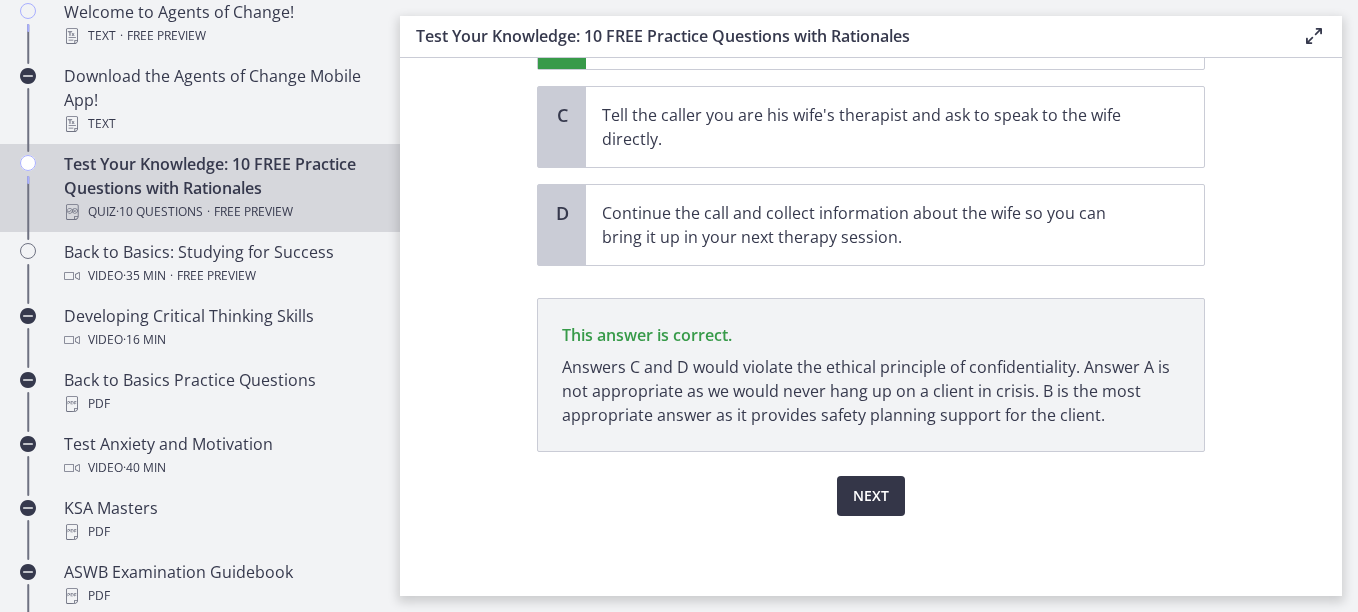click on "Next" at bounding box center (871, 496) 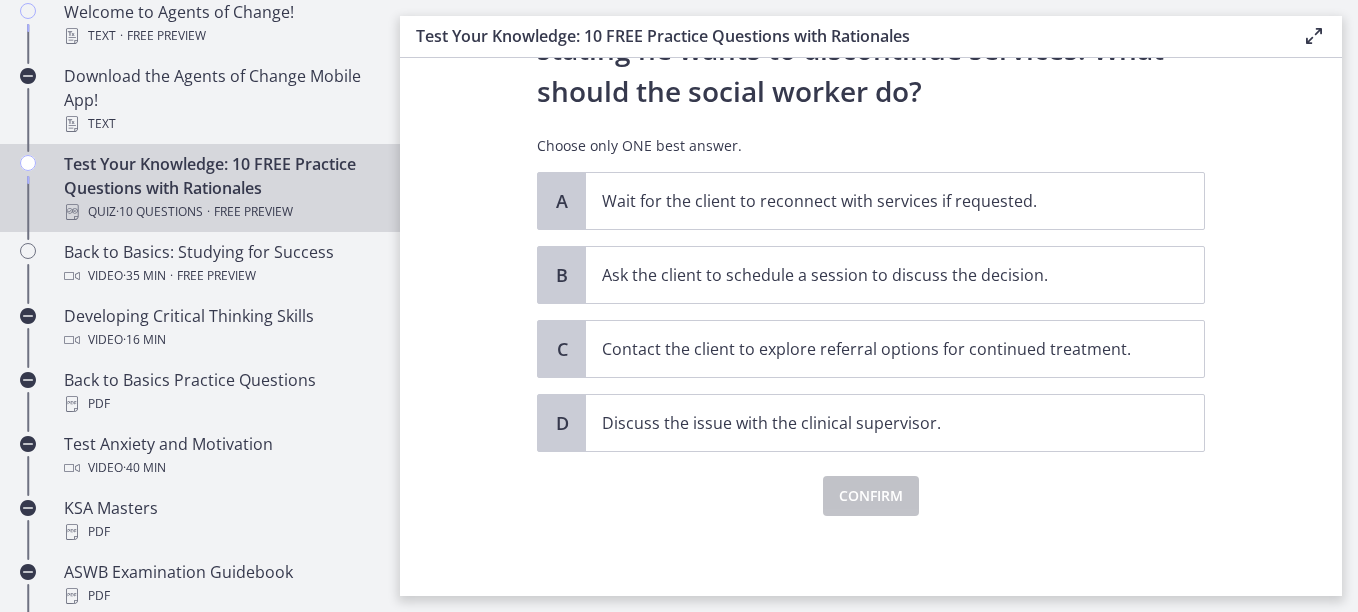 scroll, scrollTop: 0, scrollLeft: 0, axis: both 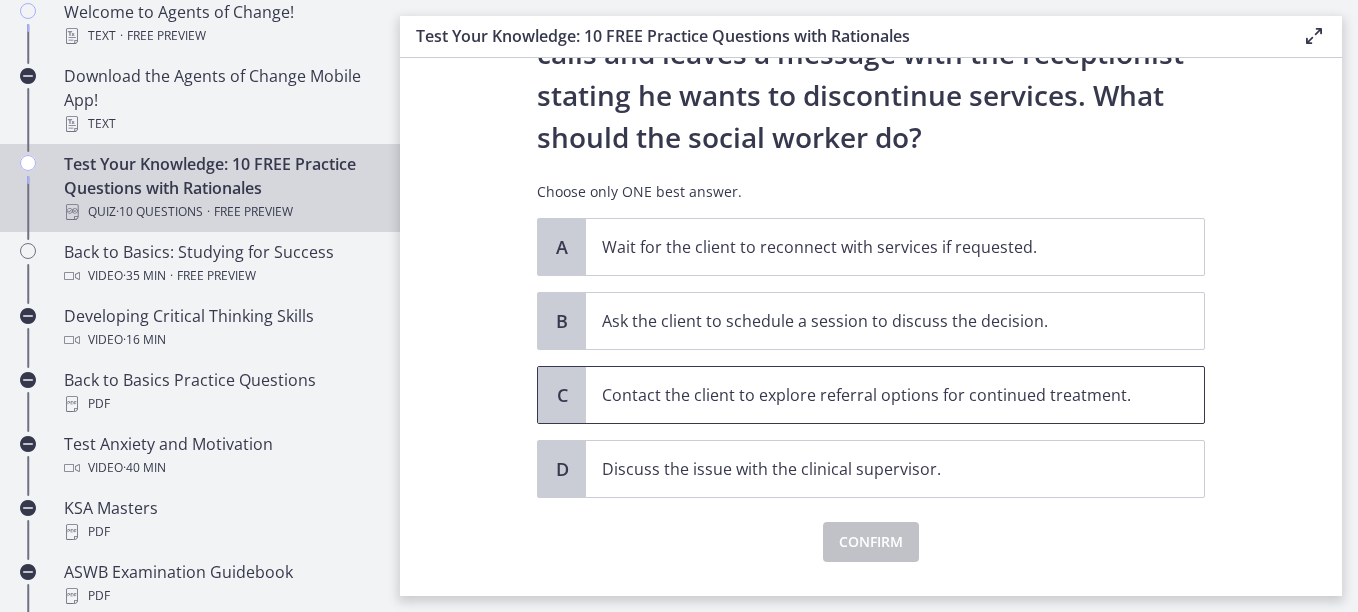 click on "Contact the client to explore referral options for continued treatment." at bounding box center [895, 395] 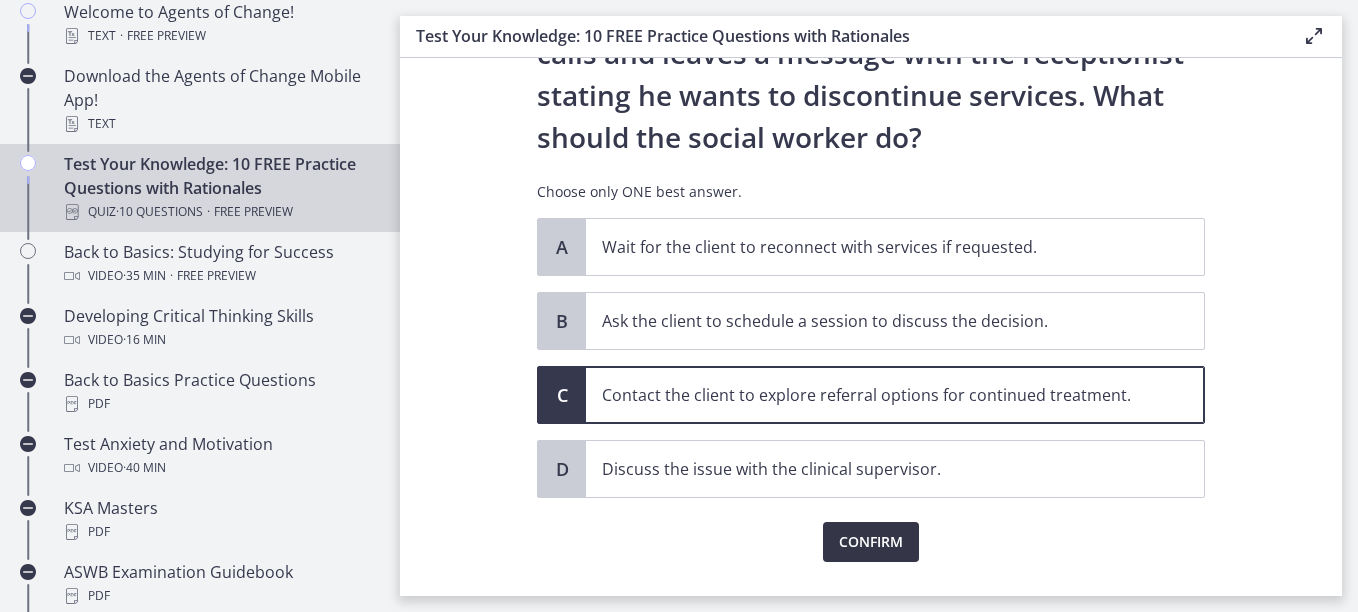 click on "Confirm" at bounding box center [871, 542] 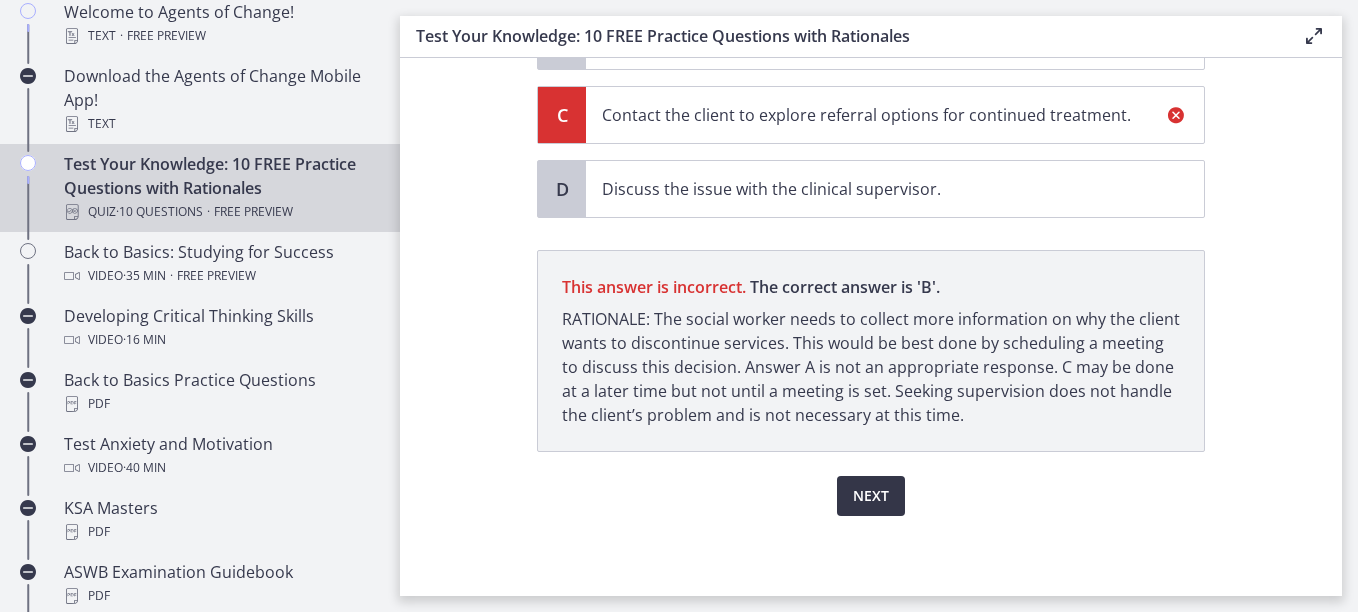 scroll, scrollTop: 538, scrollLeft: 0, axis: vertical 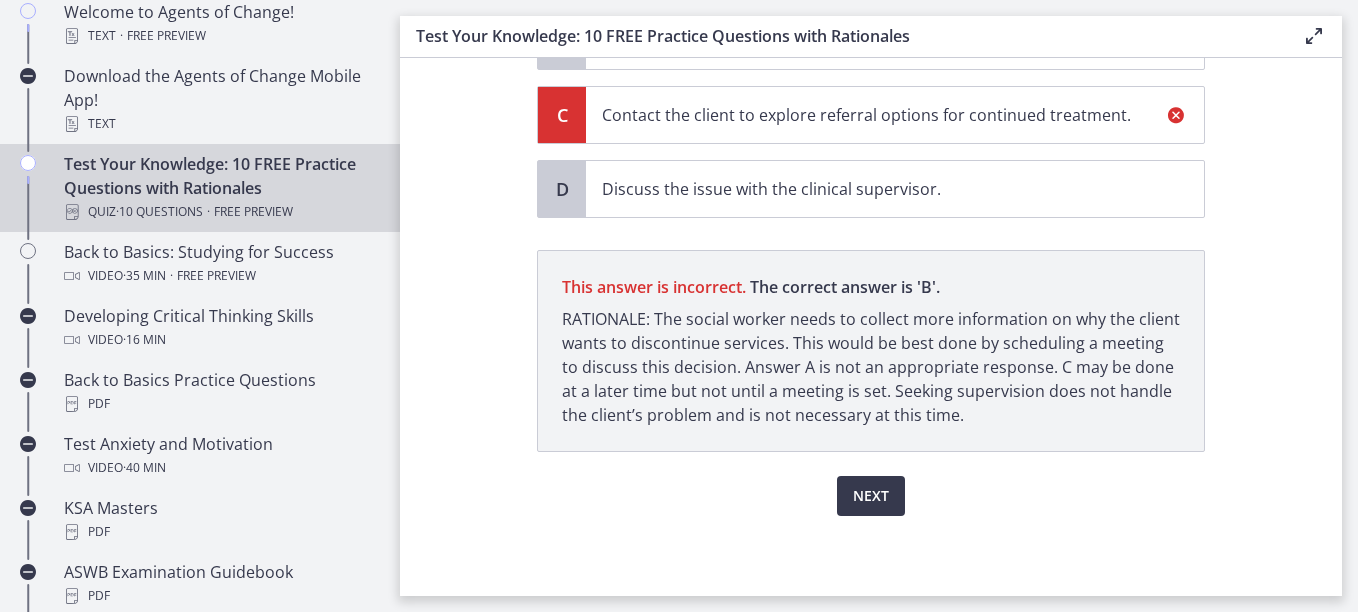 drag, startPoint x: 1333, startPoint y: 434, endPoint x: 1200, endPoint y: 496, distance: 146.74127 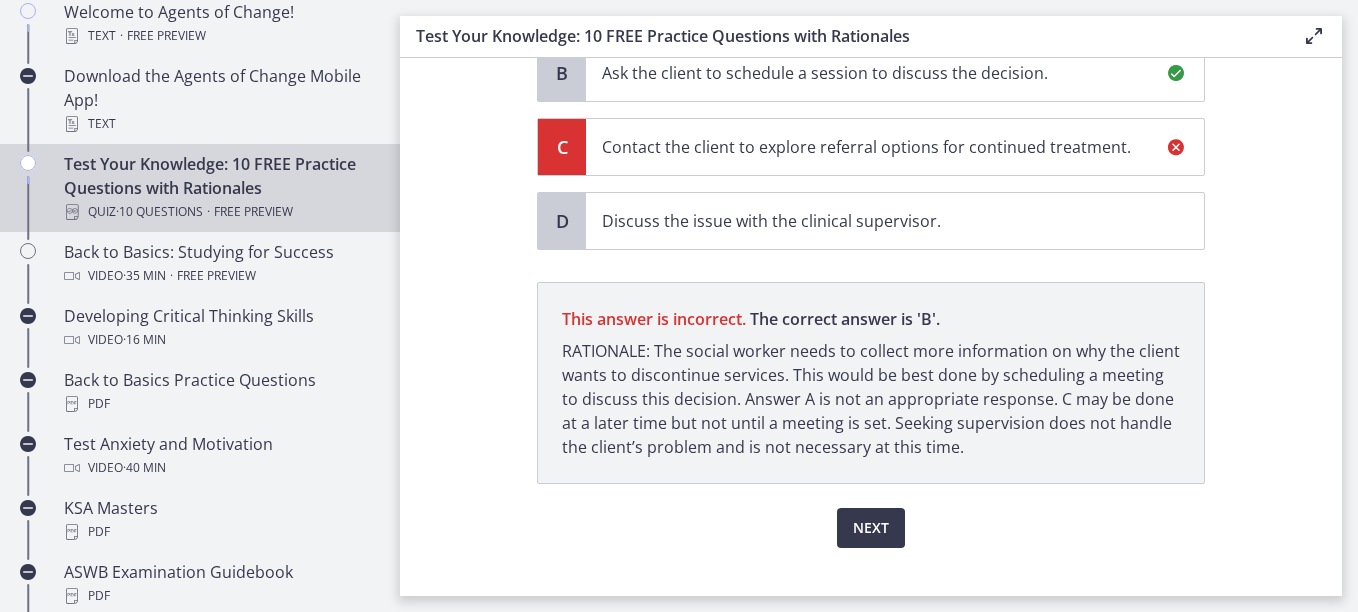 scroll, scrollTop: 527, scrollLeft: 0, axis: vertical 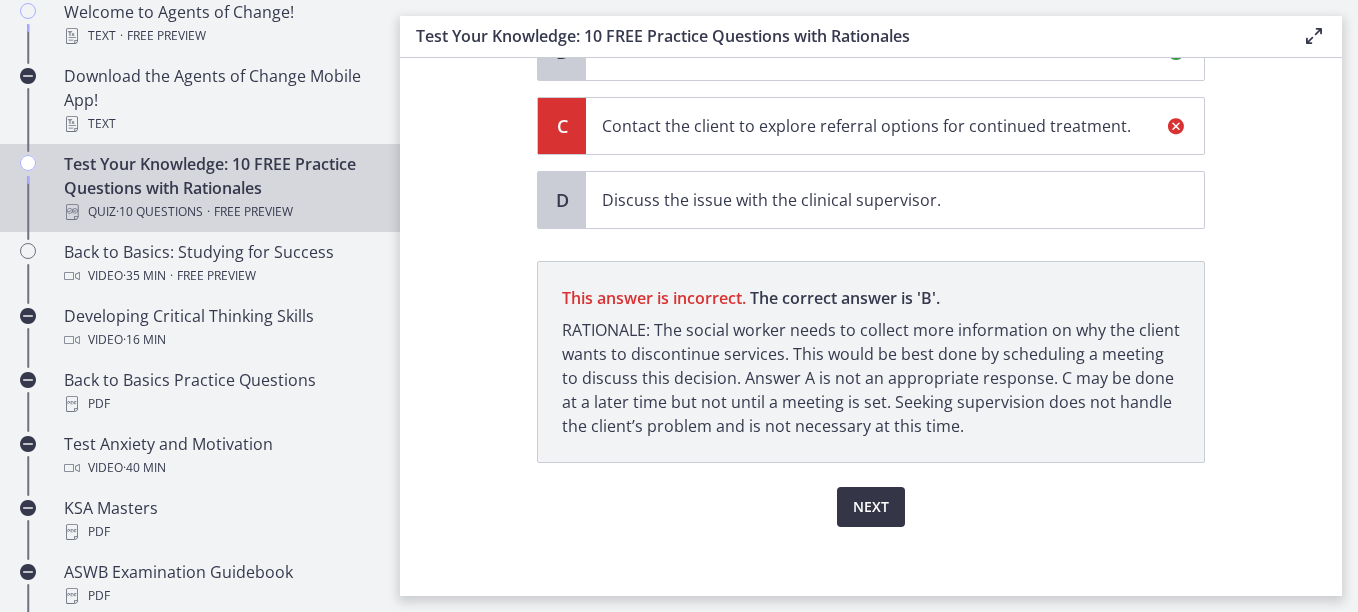 click on "Next" at bounding box center (871, 507) 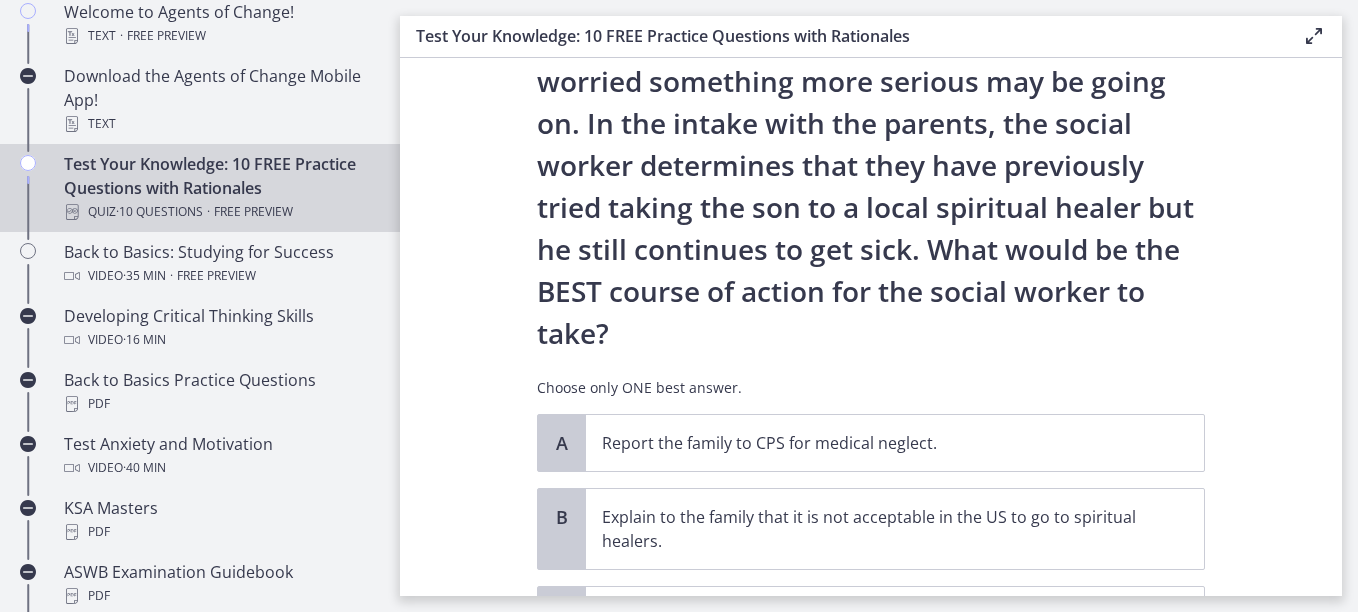 scroll, scrollTop: 233, scrollLeft: 0, axis: vertical 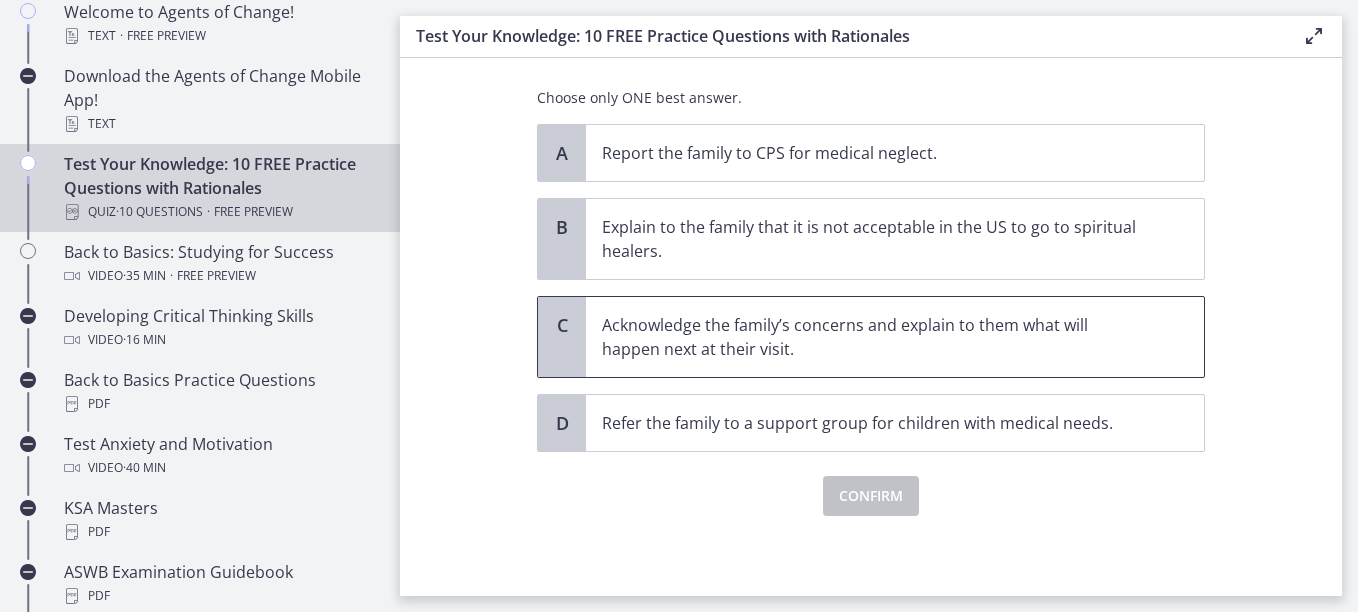 click on "Acknowledge the family’s concerns and explain to them what will happen next at their visit." at bounding box center [875, 337] 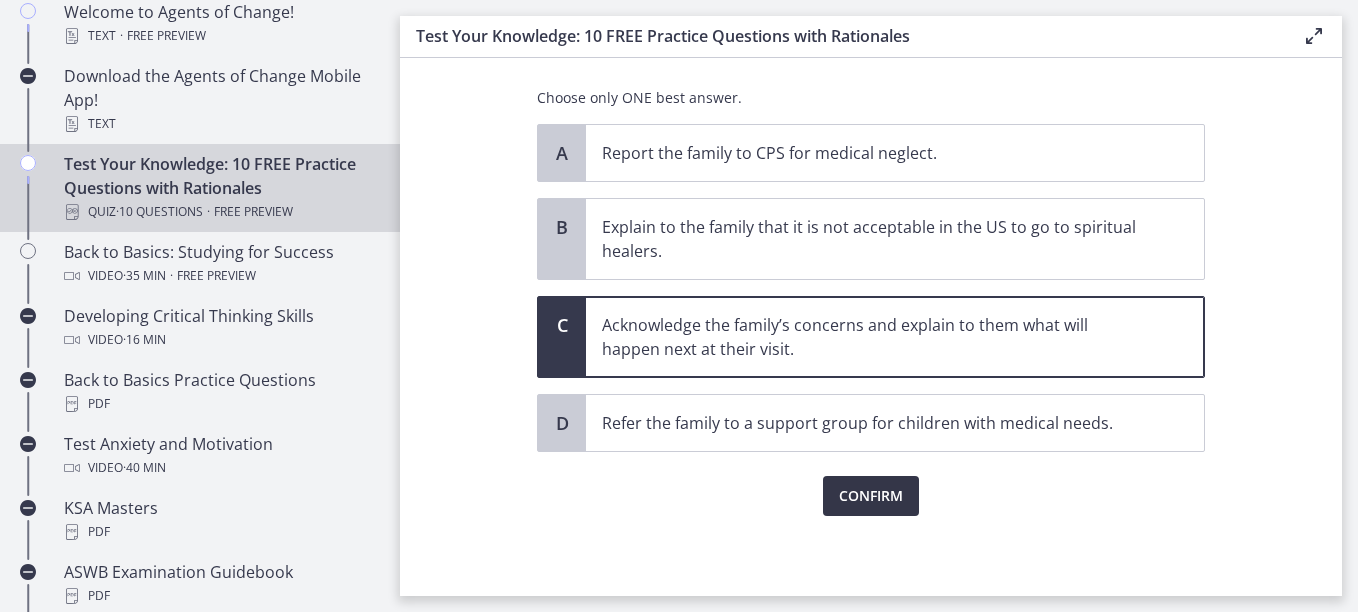 click on "Confirm" at bounding box center (871, 496) 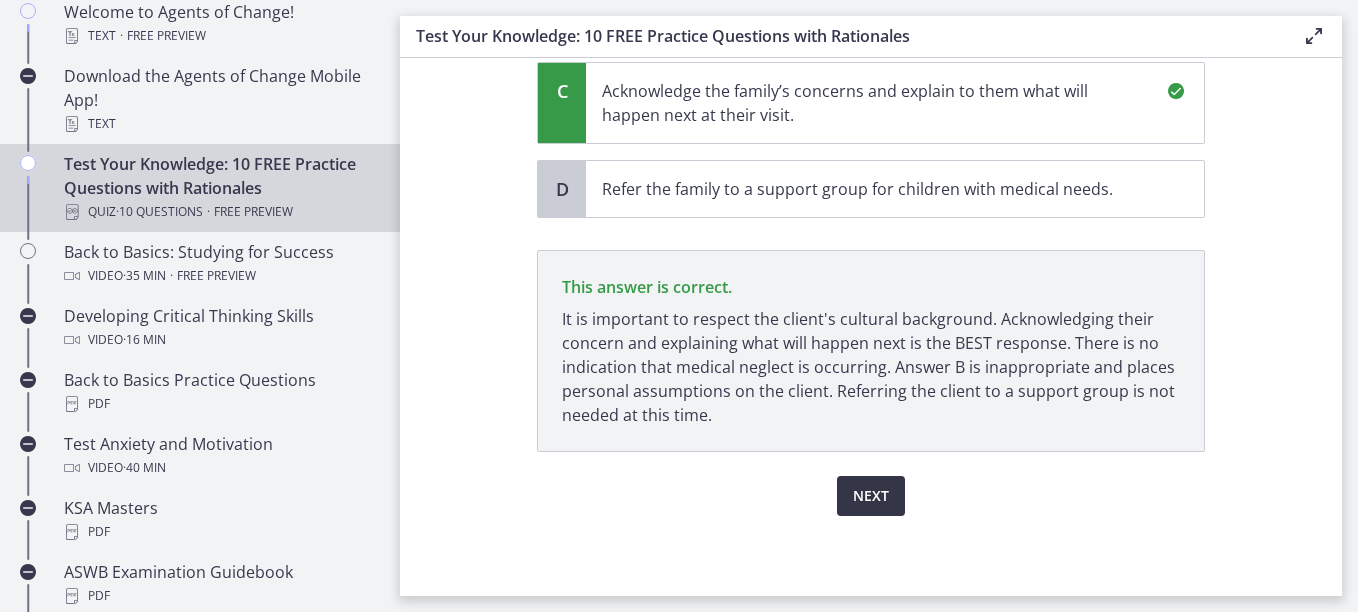 scroll, scrollTop: 754, scrollLeft: 0, axis: vertical 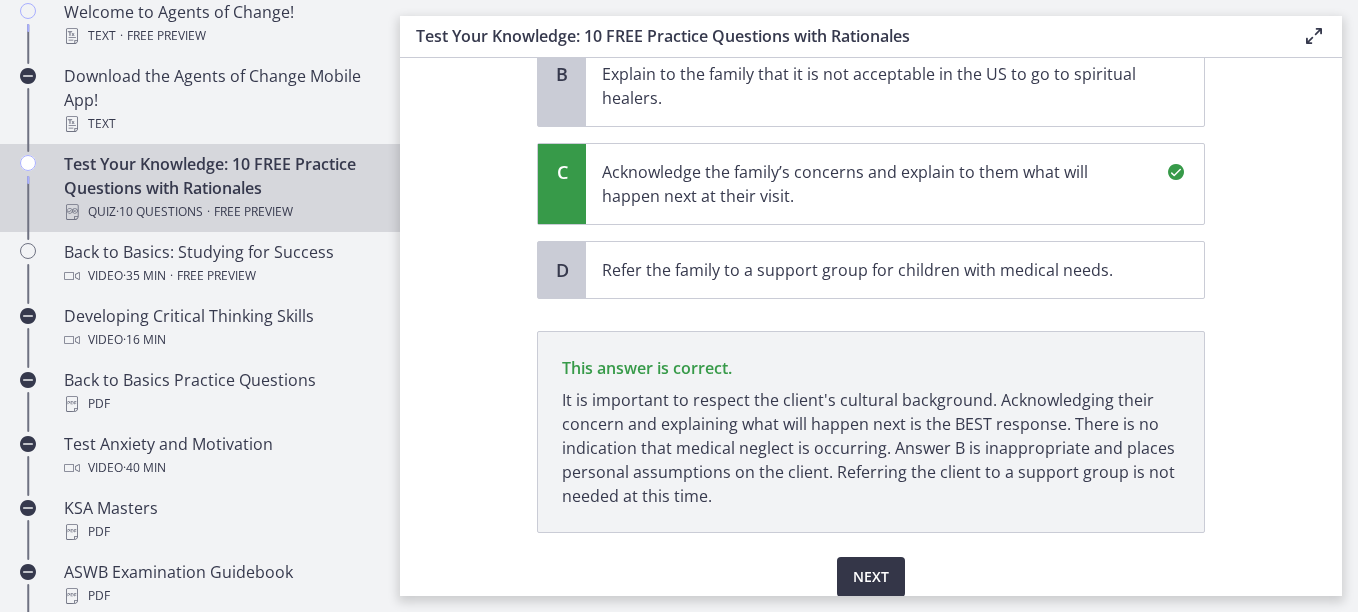 click on "Next" at bounding box center [871, 577] 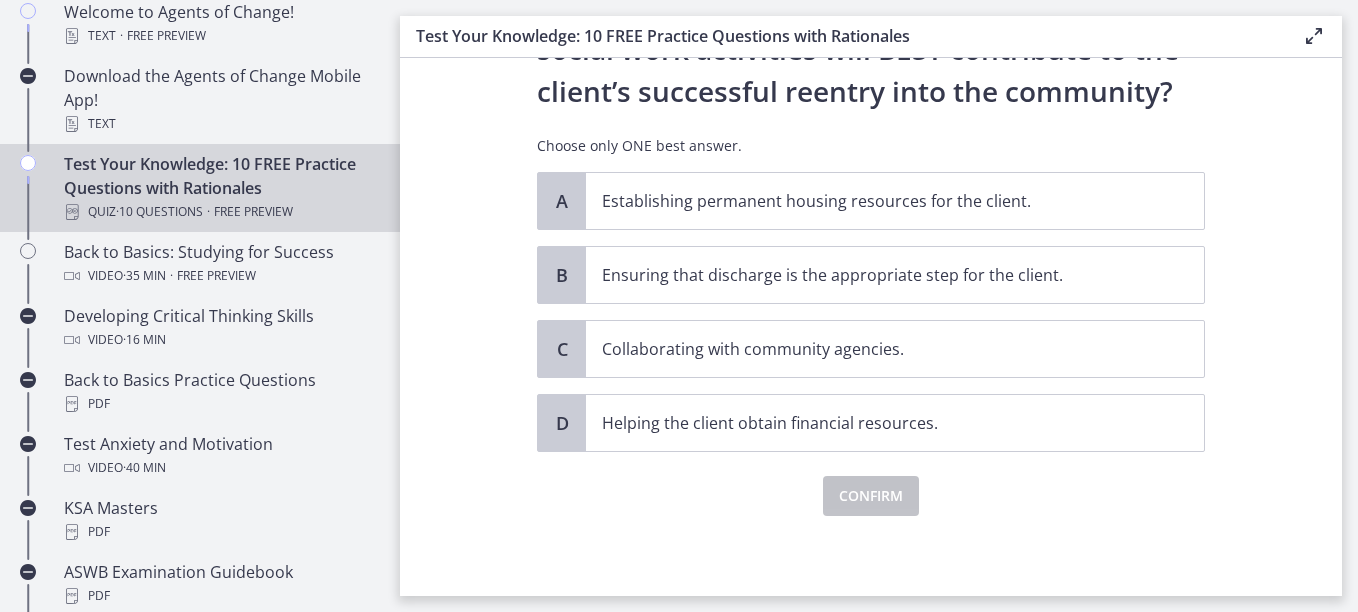 scroll, scrollTop: 0, scrollLeft: 0, axis: both 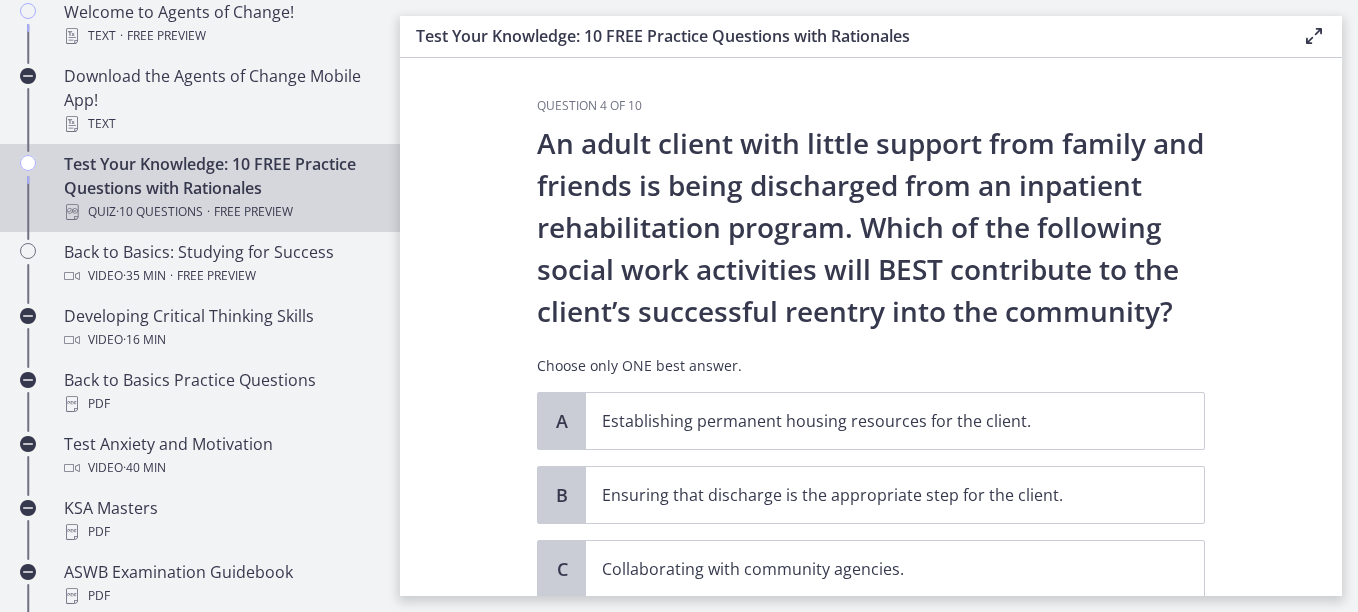 click on "Question   4   of   10
An adult client with little support from family and friends is being discharged from an inpatient rehabilitation program. Which of the following social work activities will BEST contribute to the client’s successful reentry into the community?
Choose only ONE best answer.
A
Establishing permanent housing resources for the client.
B
Ensuring that discharge is the appropriate step for the client.
C
Collaborating with community agencies.
D
Helping the client obtain financial resources.
Confirm" at bounding box center (871, 327) 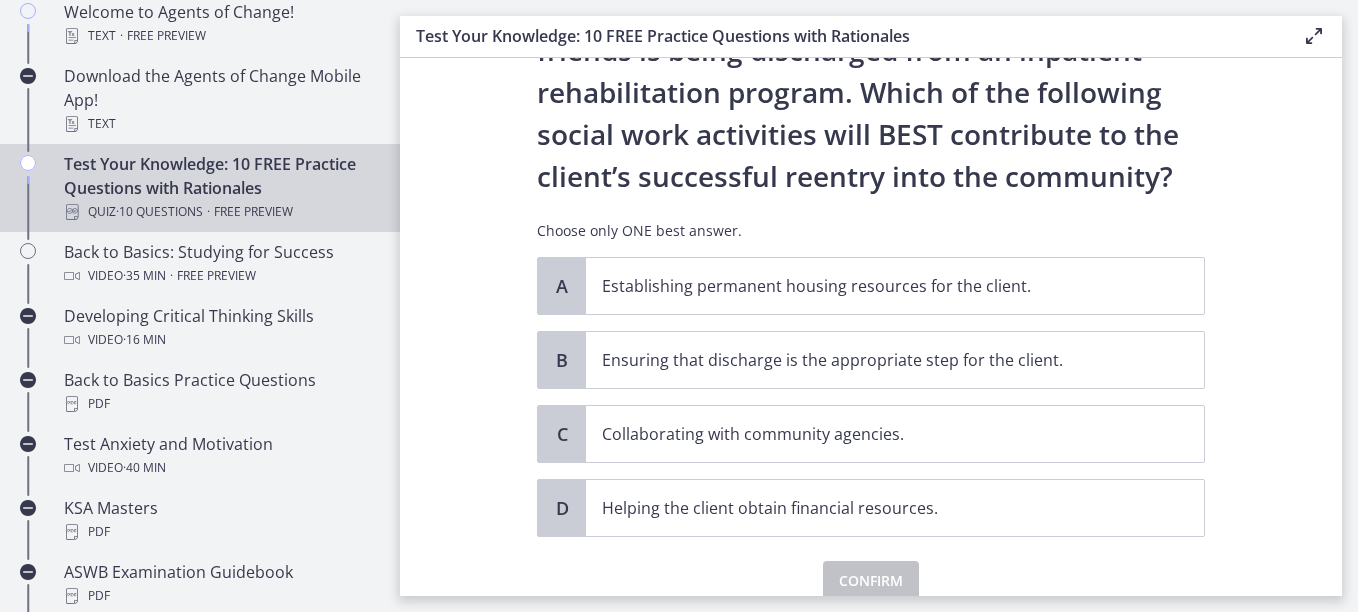 scroll, scrollTop: 134, scrollLeft: 0, axis: vertical 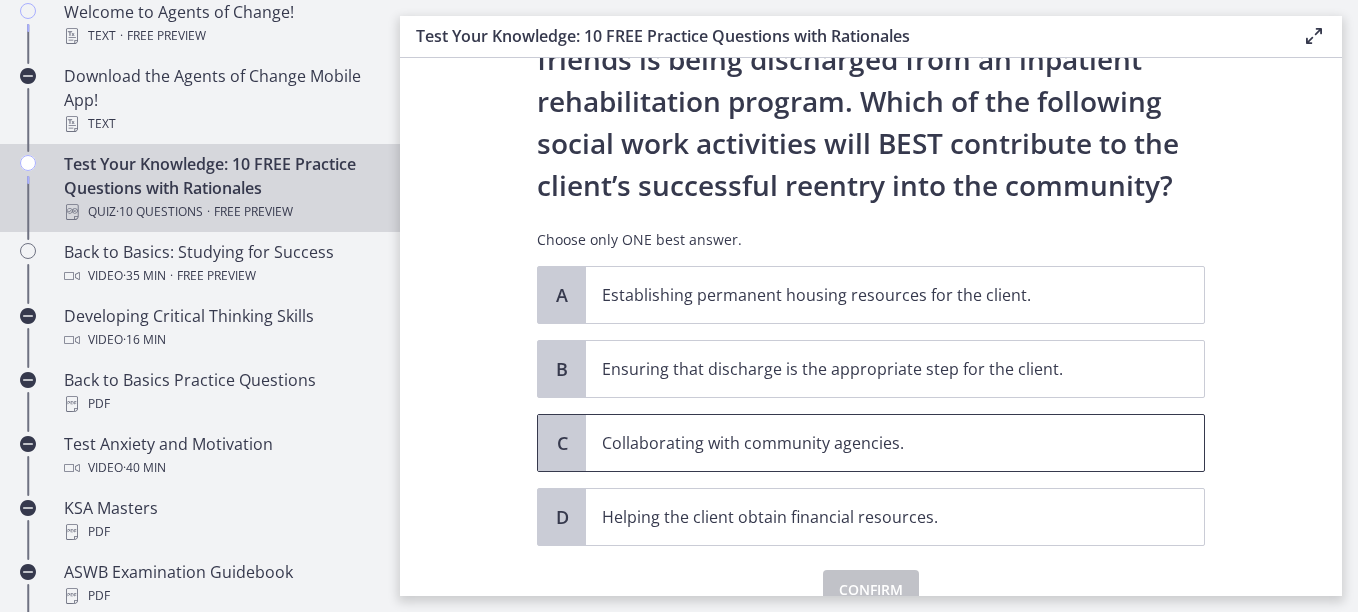 click on "Collaborating with community agencies." at bounding box center [895, 443] 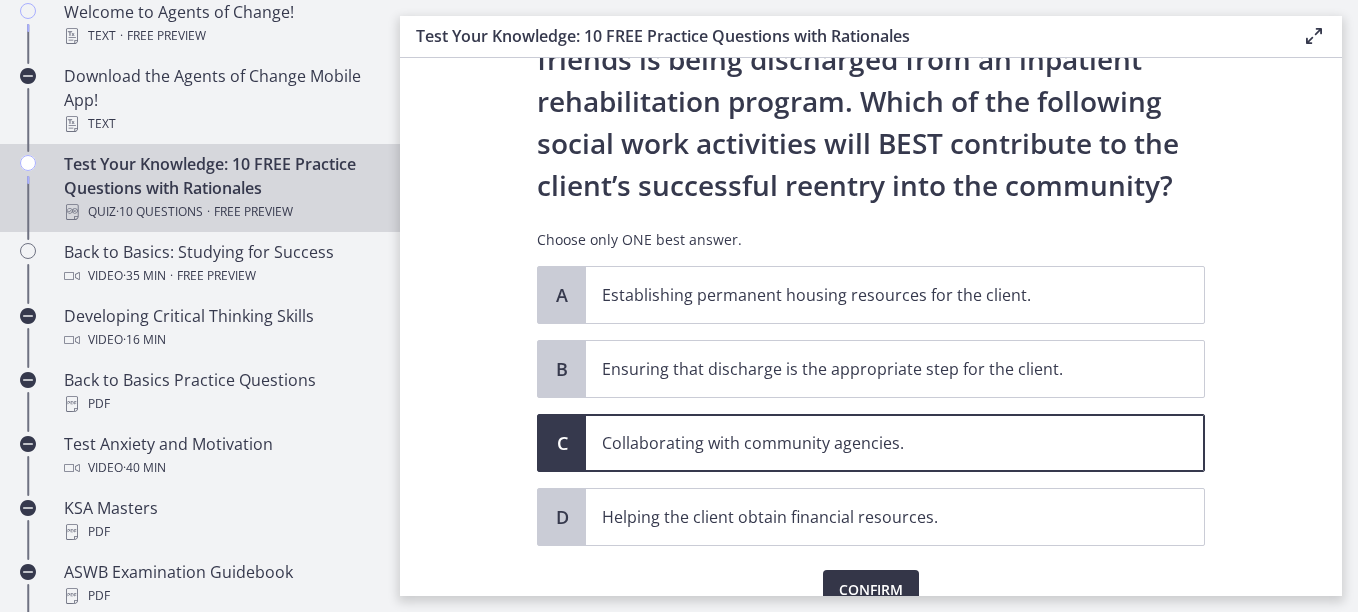 click on "Confirm" at bounding box center (871, 590) 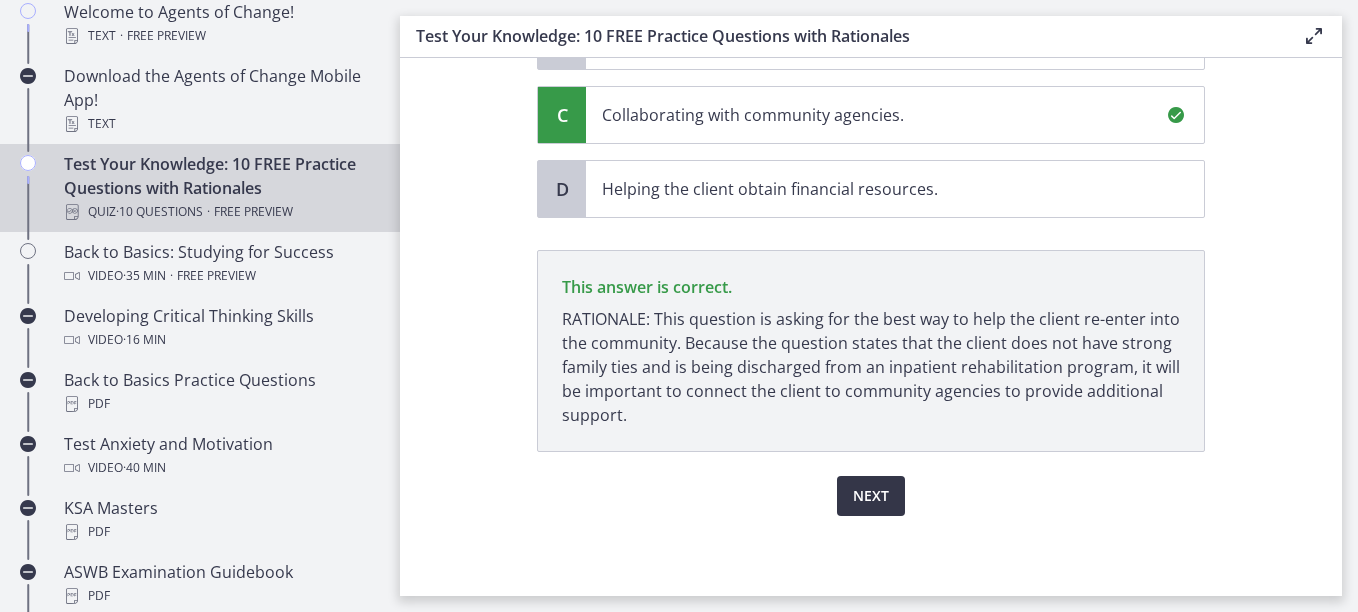 scroll, scrollTop: 454, scrollLeft: 0, axis: vertical 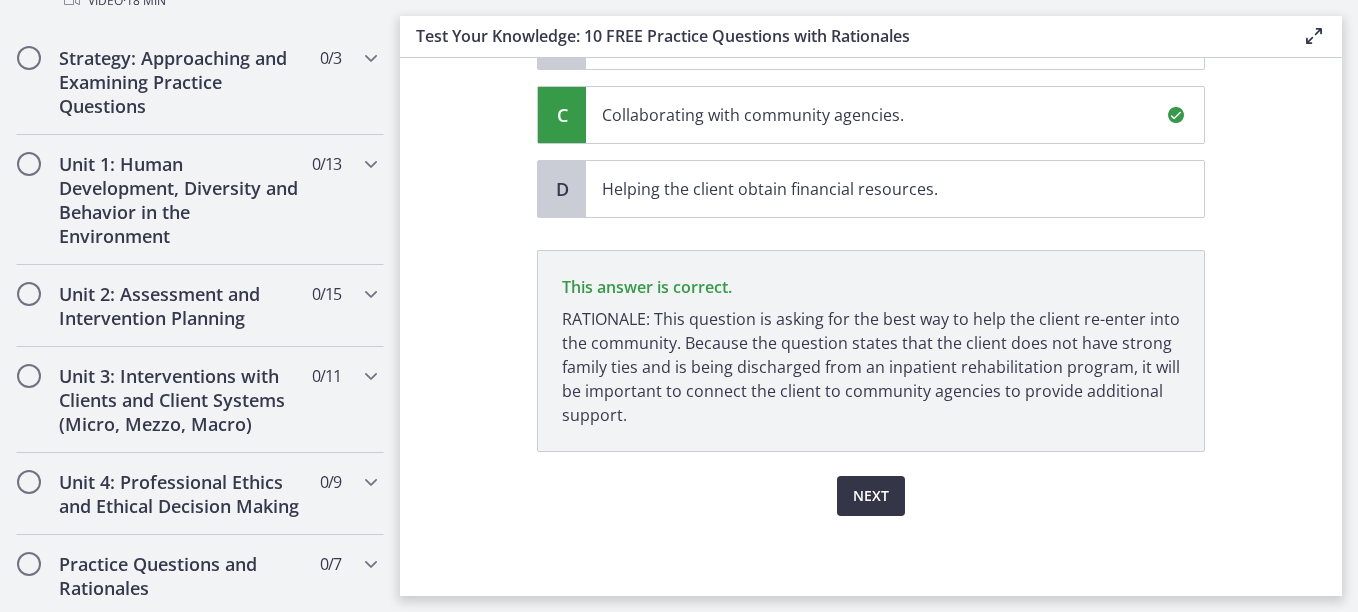 click on "Next" at bounding box center [871, 496] 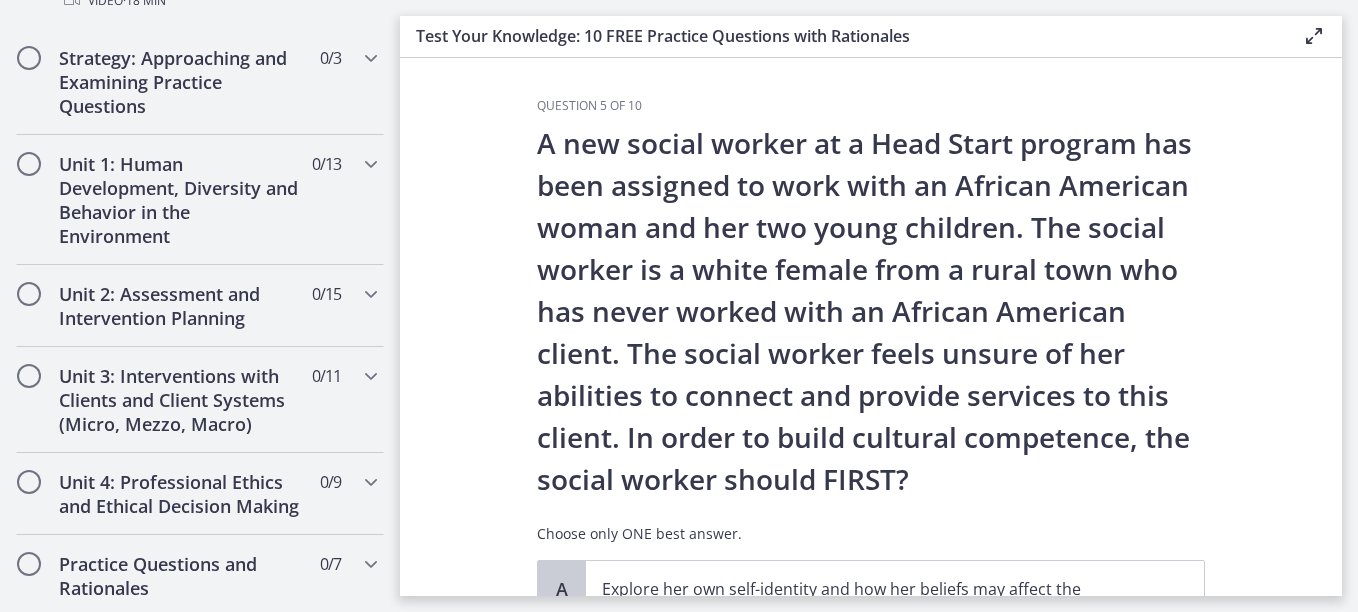 click on "A new social worker at a Head Start program has been assigned to work with an African American woman and her two young children. The social worker is a white female from a rural town who has never worked with an African American client. The social worker feels unsure of her abilities to connect and provide services to this client. In order to build cultural competence, the social worker should FIRST?
Choose only ONE best answer." at bounding box center (871, 341) 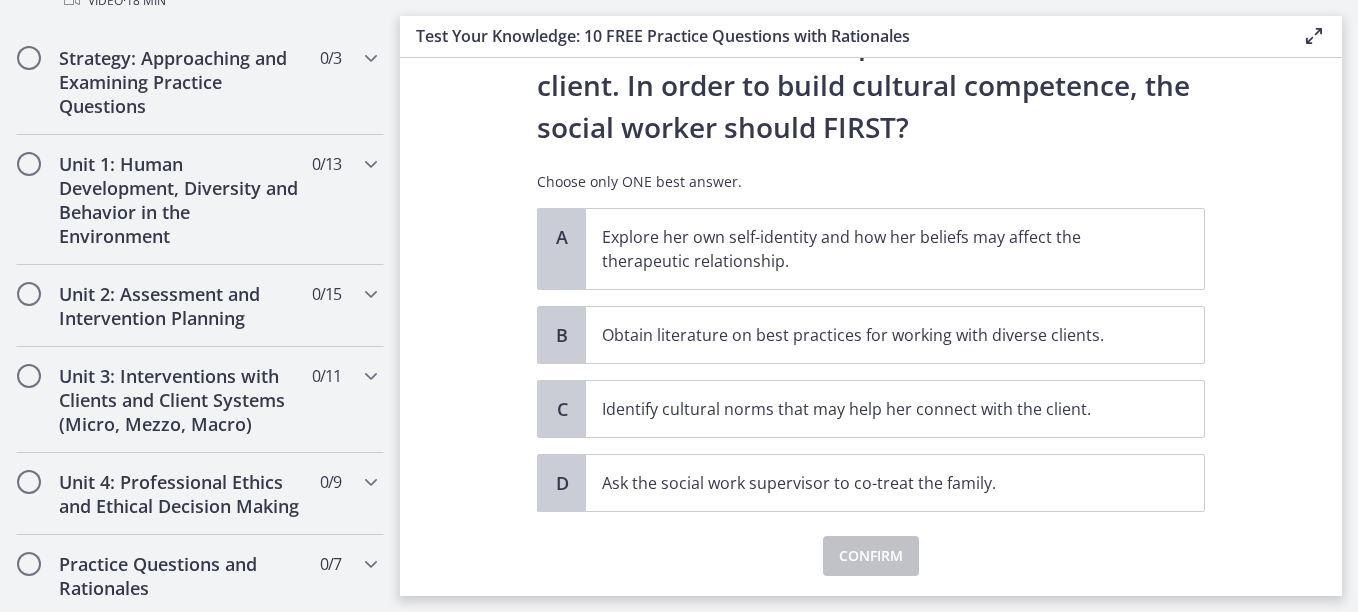 scroll, scrollTop: 354, scrollLeft: 0, axis: vertical 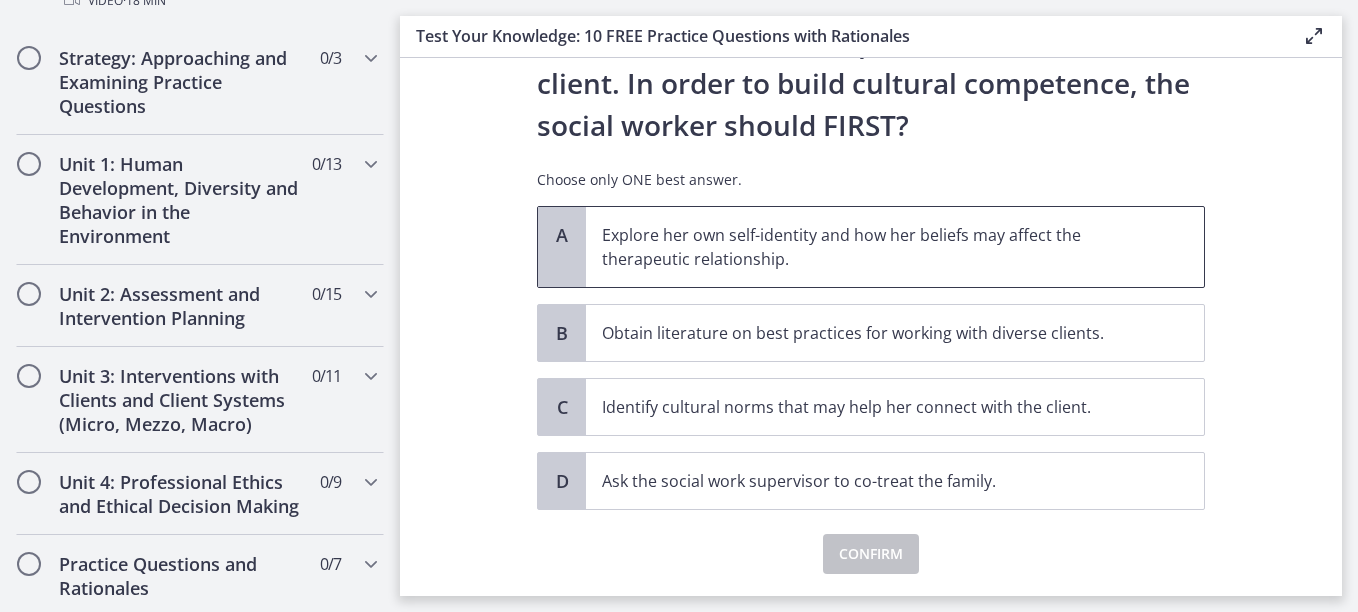 click on "Explore her own self-identity and how her beliefs may affect the therapeutic relationship." at bounding box center [875, 247] 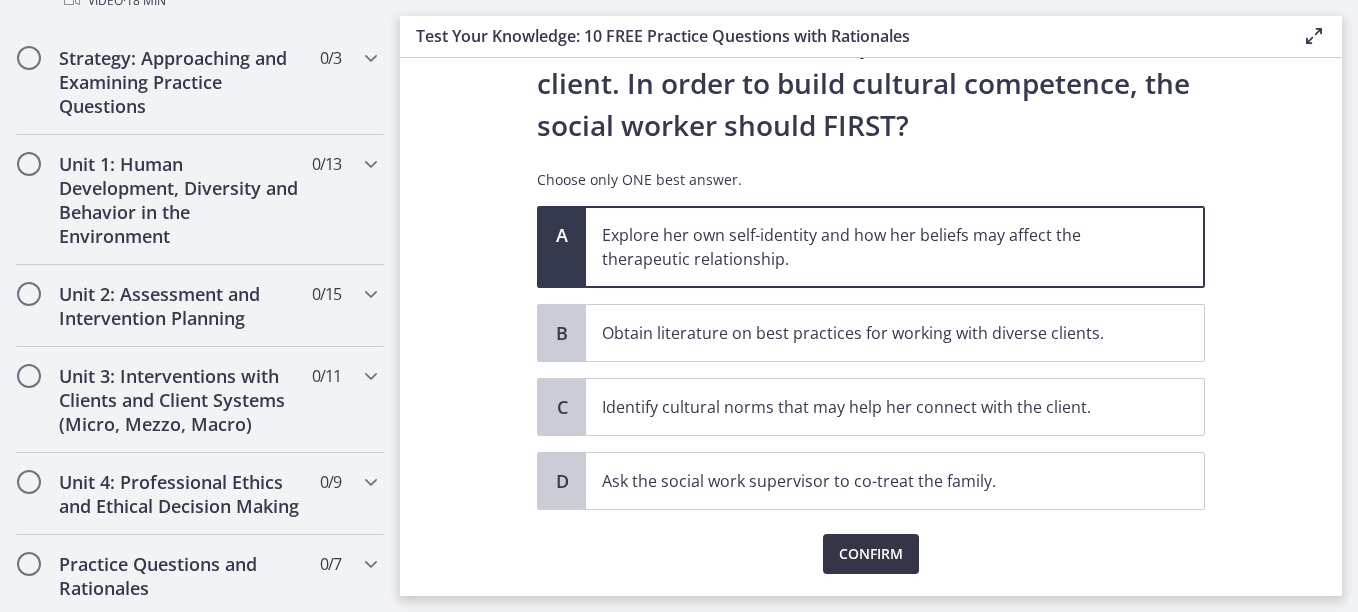 click on "Confirm" at bounding box center (871, 554) 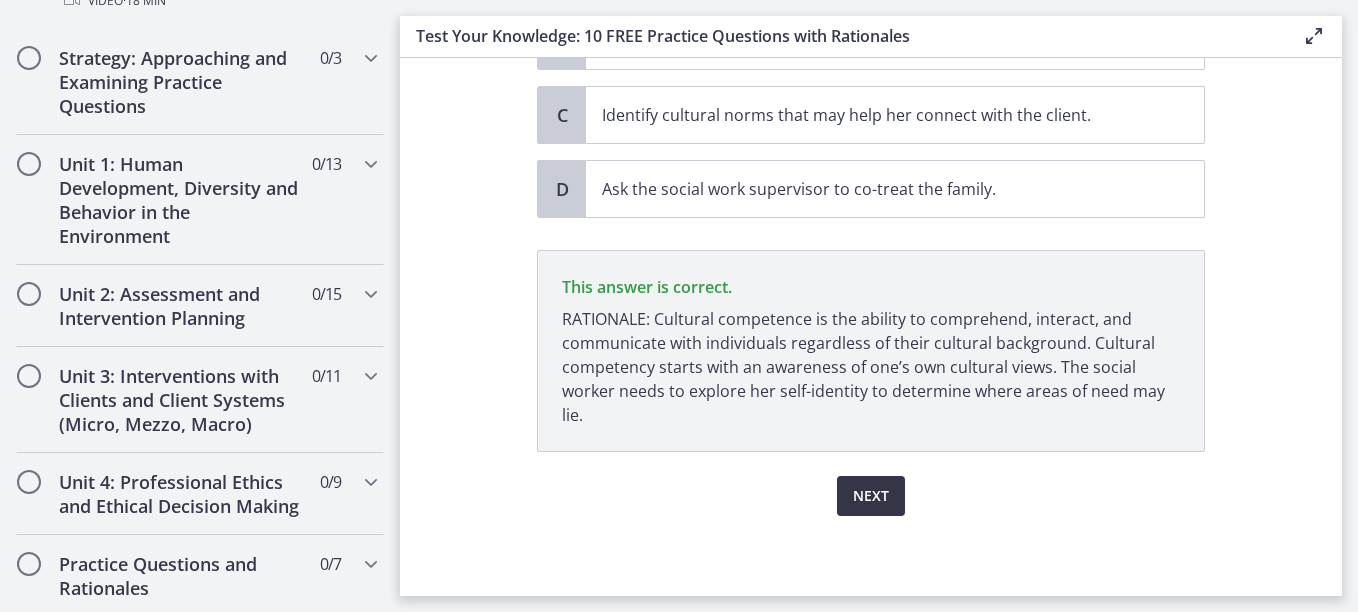 scroll, scrollTop: 646, scrollLeft: 0, axis: vertical 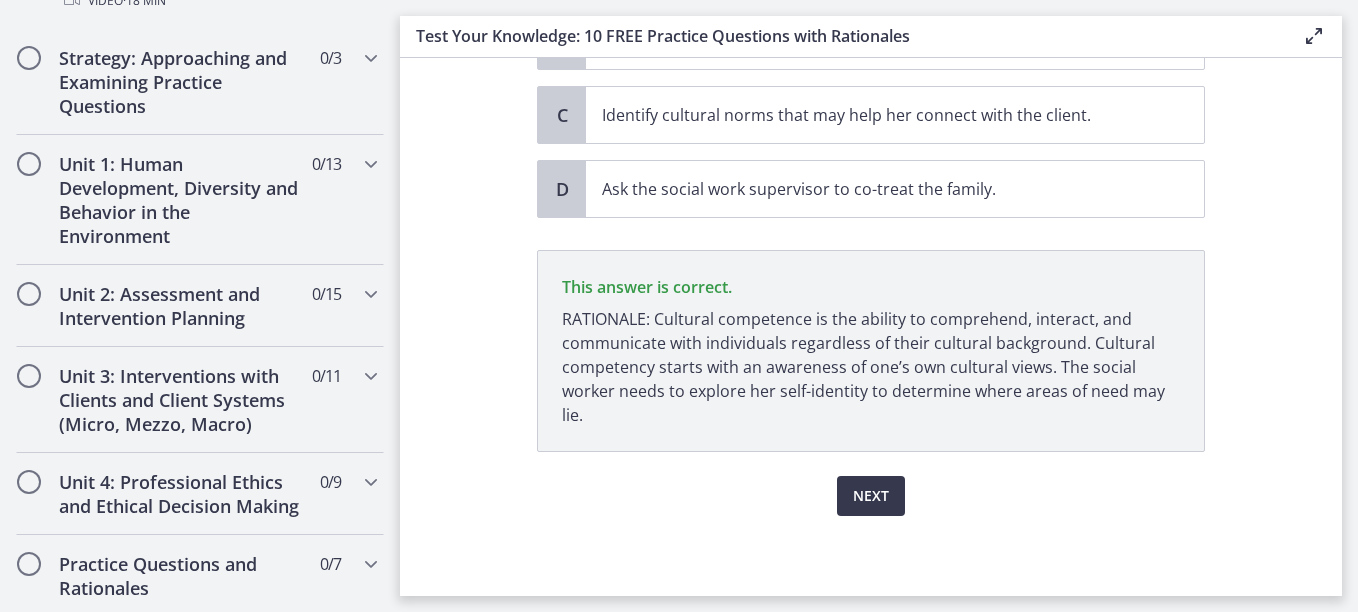 drag, startPoint x: 1335, startPoint y: 436, endPoint x: 770, endPoint y: 480, distance: 566.7107 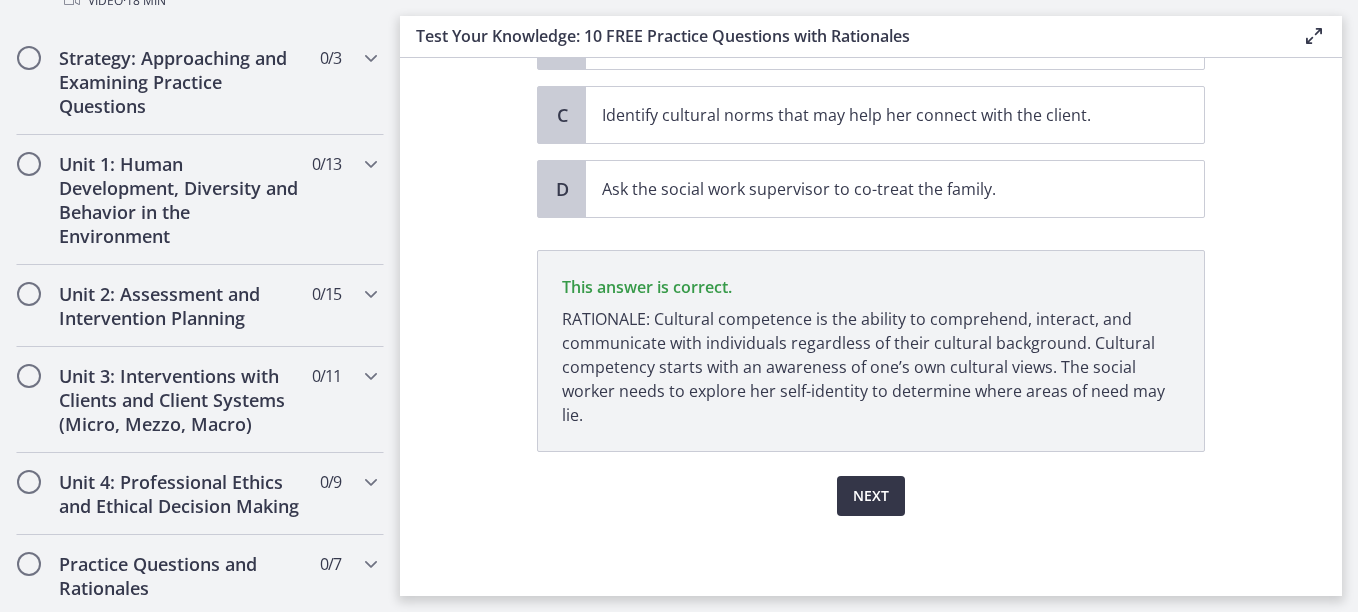 click on "Next" at bounding box center [871, 496] 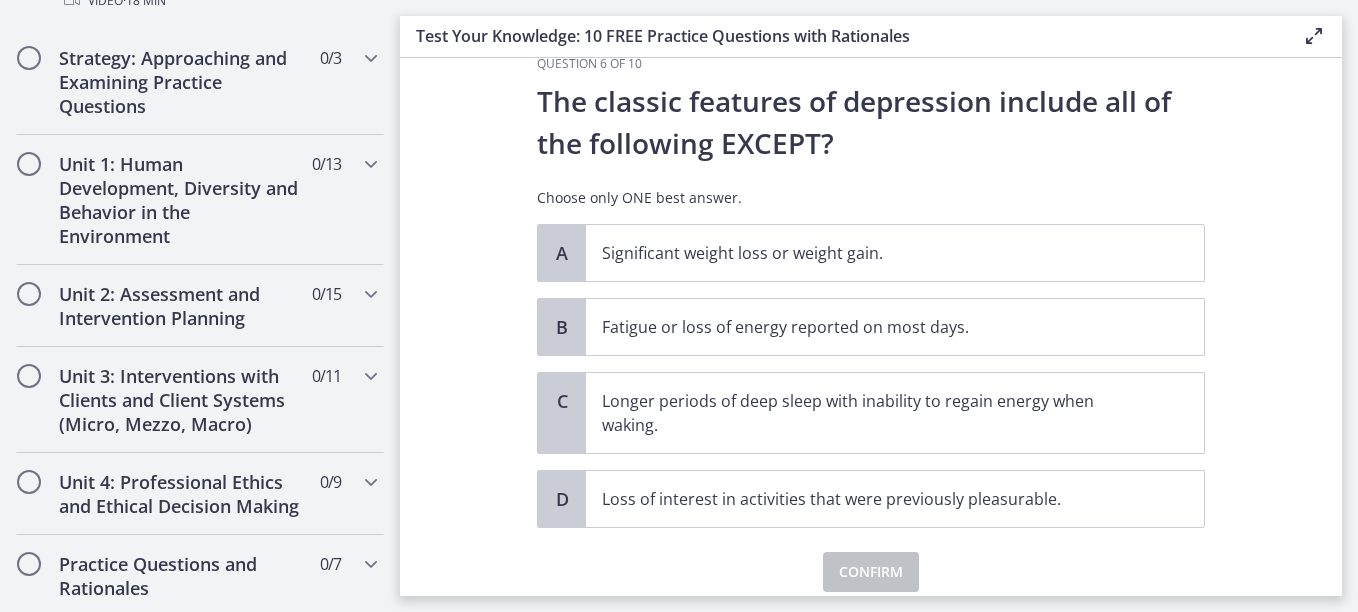scroll, scrollTop: 59, scrollLeft: 0, axis: vertical 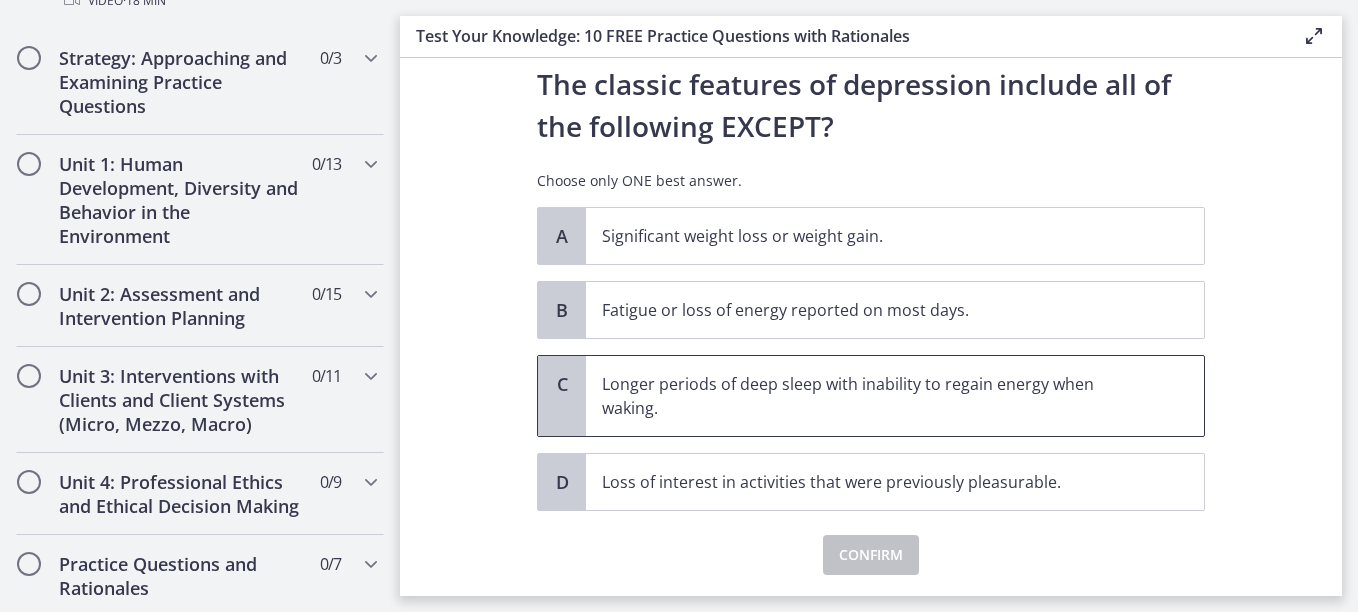 click on "Longer periods of deep sleep with inability to regain energy when waking." at bounding box center (875, 396) 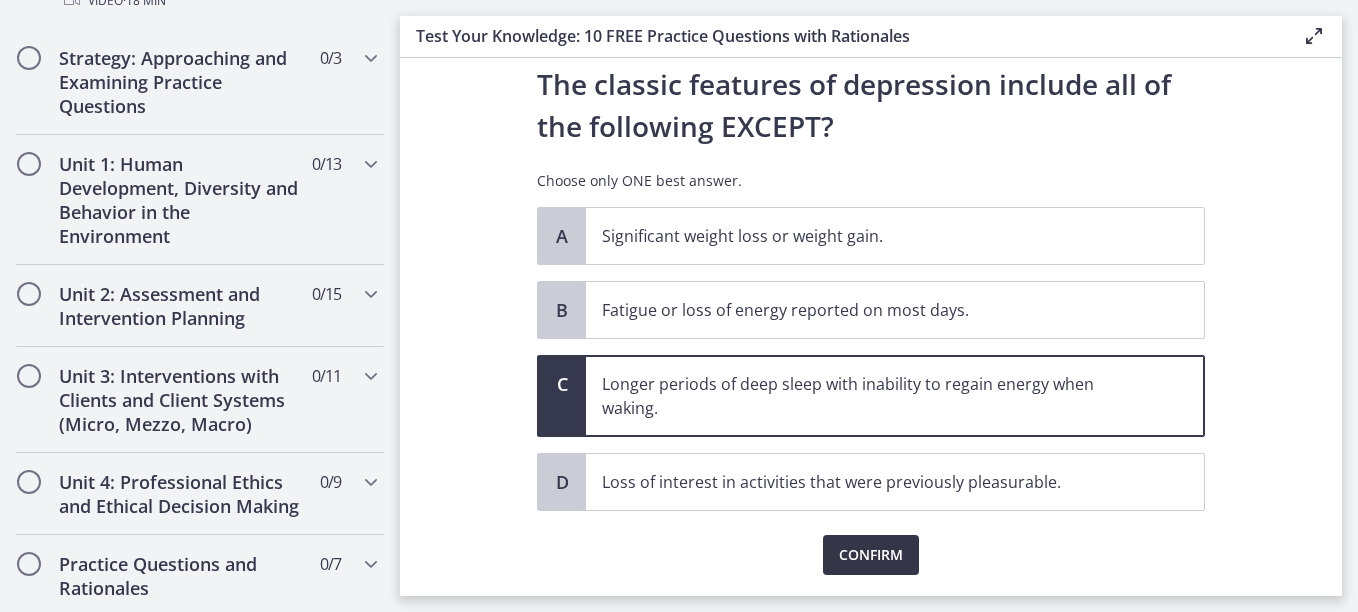 click on "Confirm" at bounding box center (871, 555) 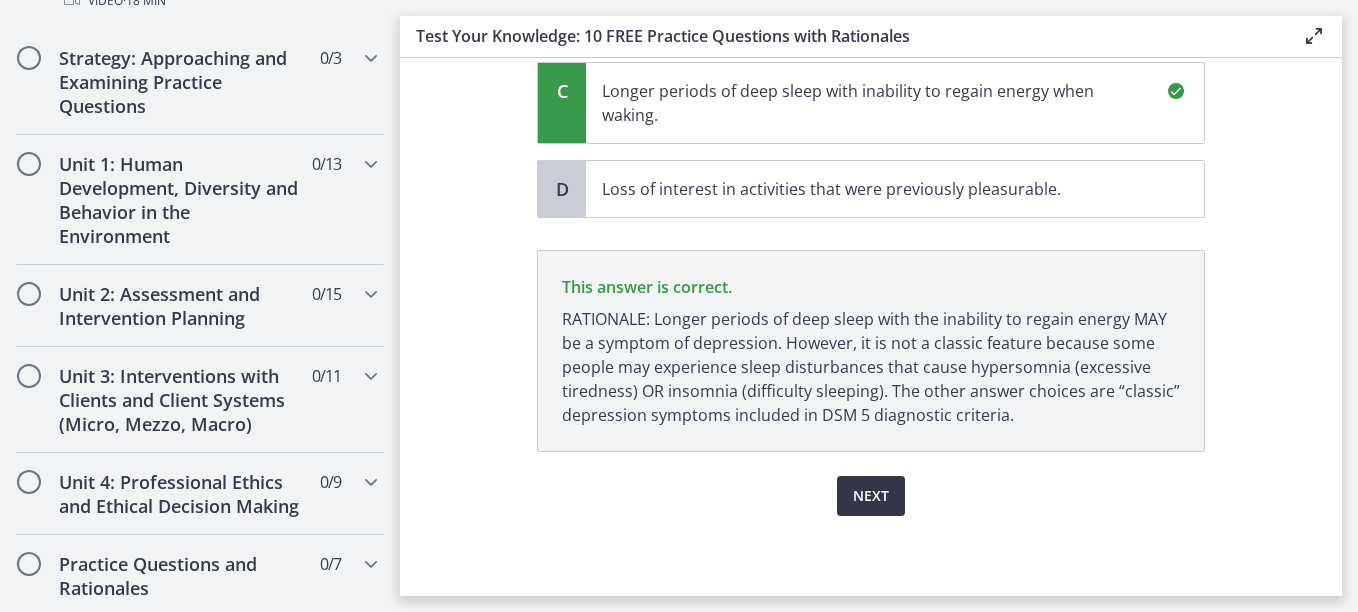 scroll, scrollTop: 352, scrollLeft: 0, axis: vertical 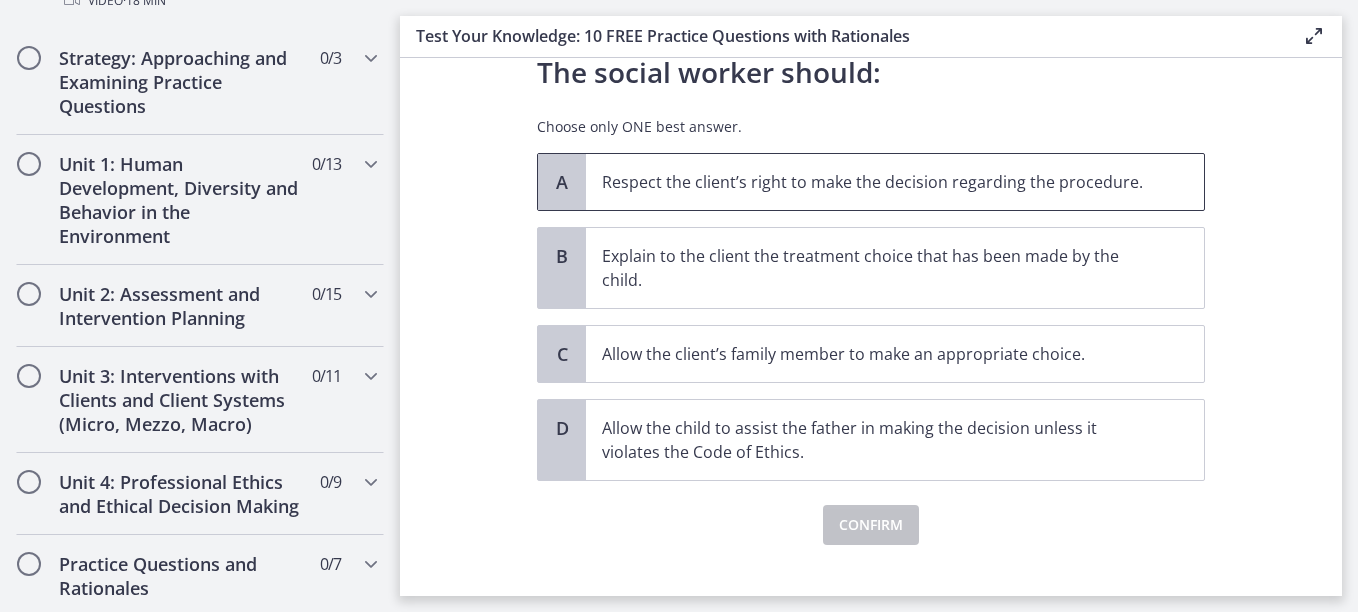 click on "Respect the client’s right to make the decision regarding the procedure." at bounding box center (895, 182) 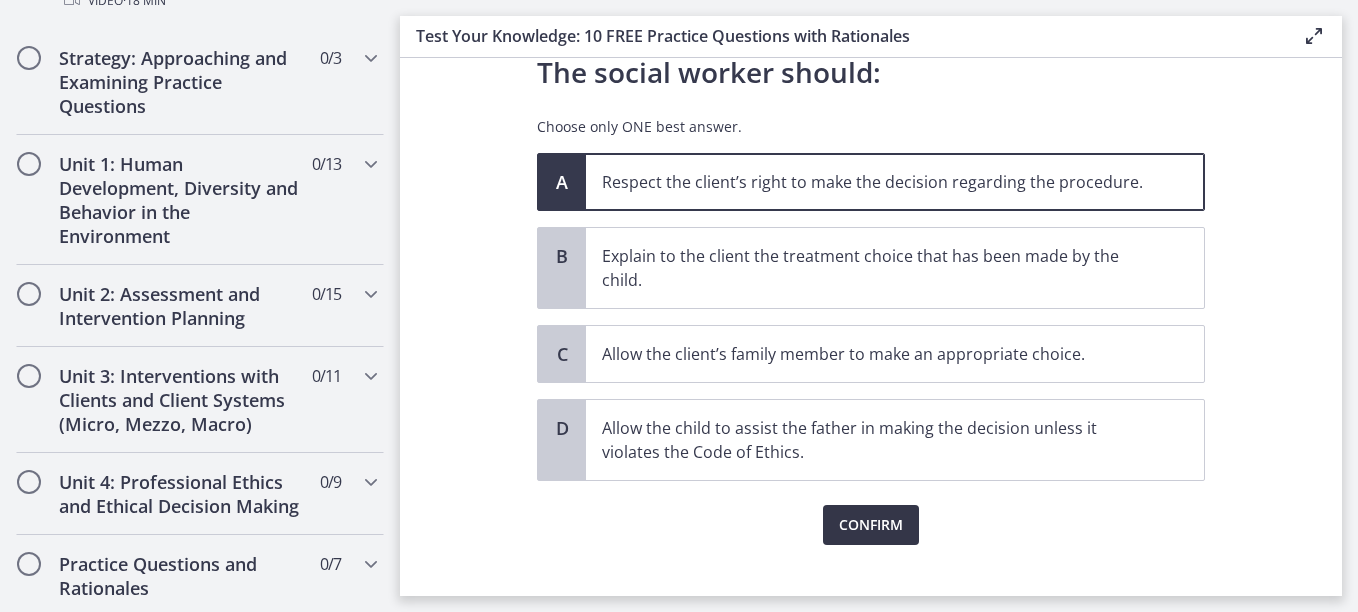 click on "Confirm" at bounding box center [871, 525] 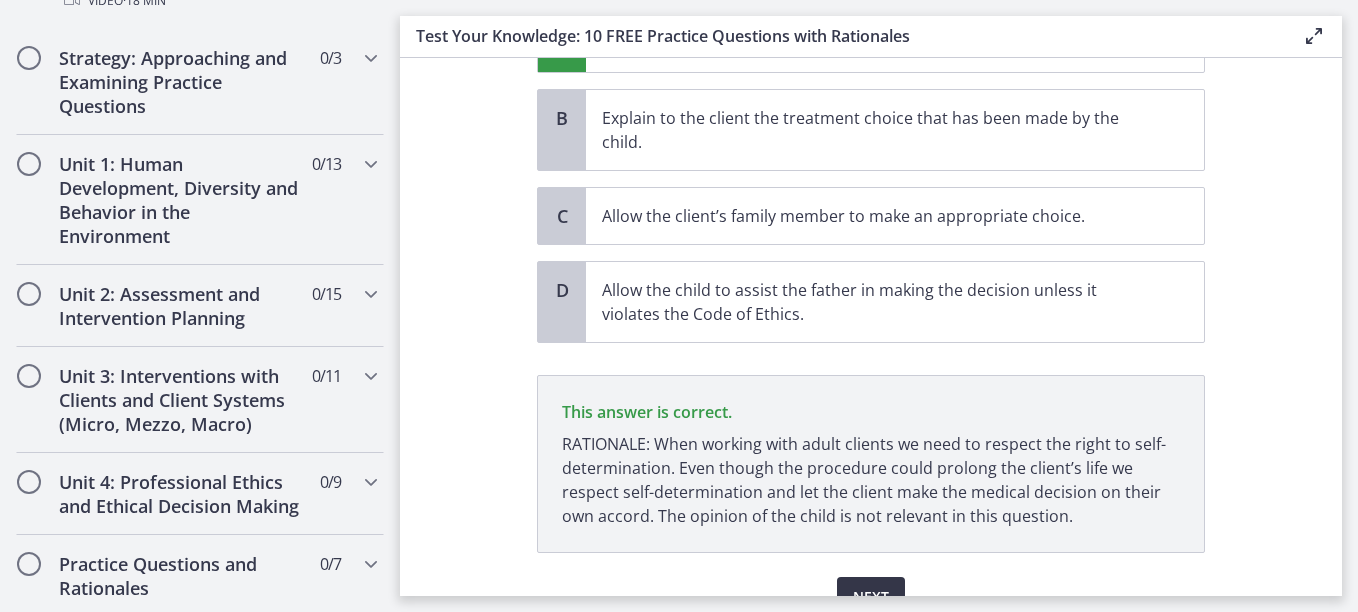 scroll, scrollTop: 562, scrollLeft: 0, axis: vertical 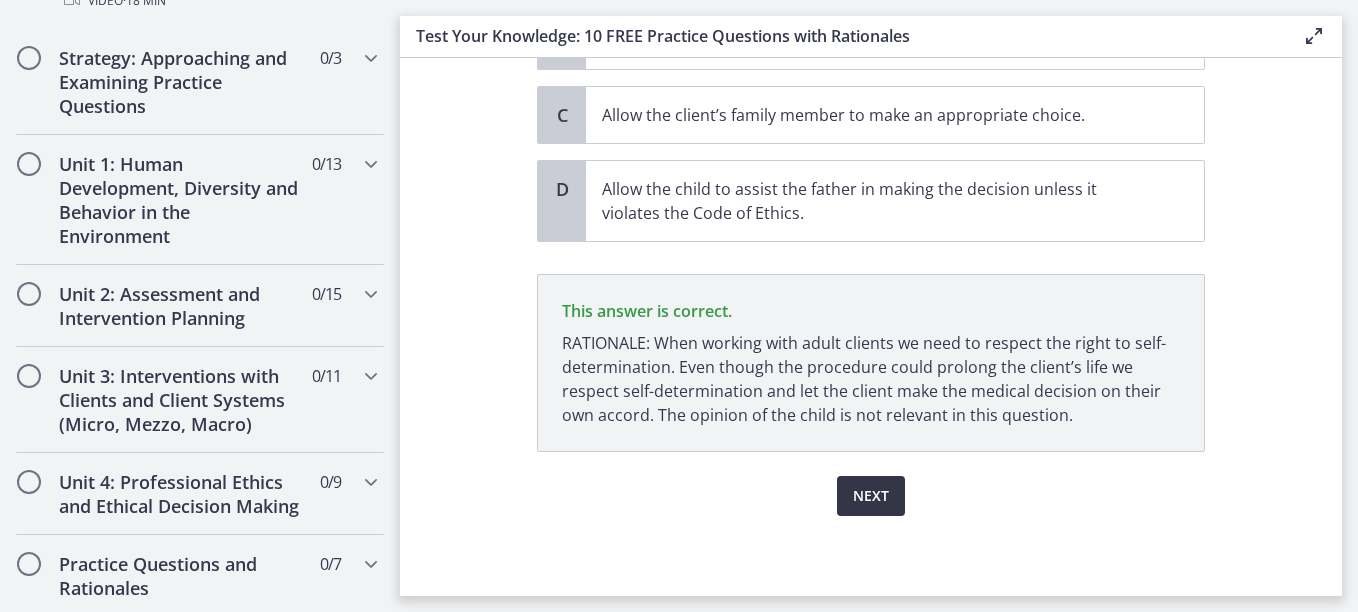 click on "Next" at bounding box center [871, 496] 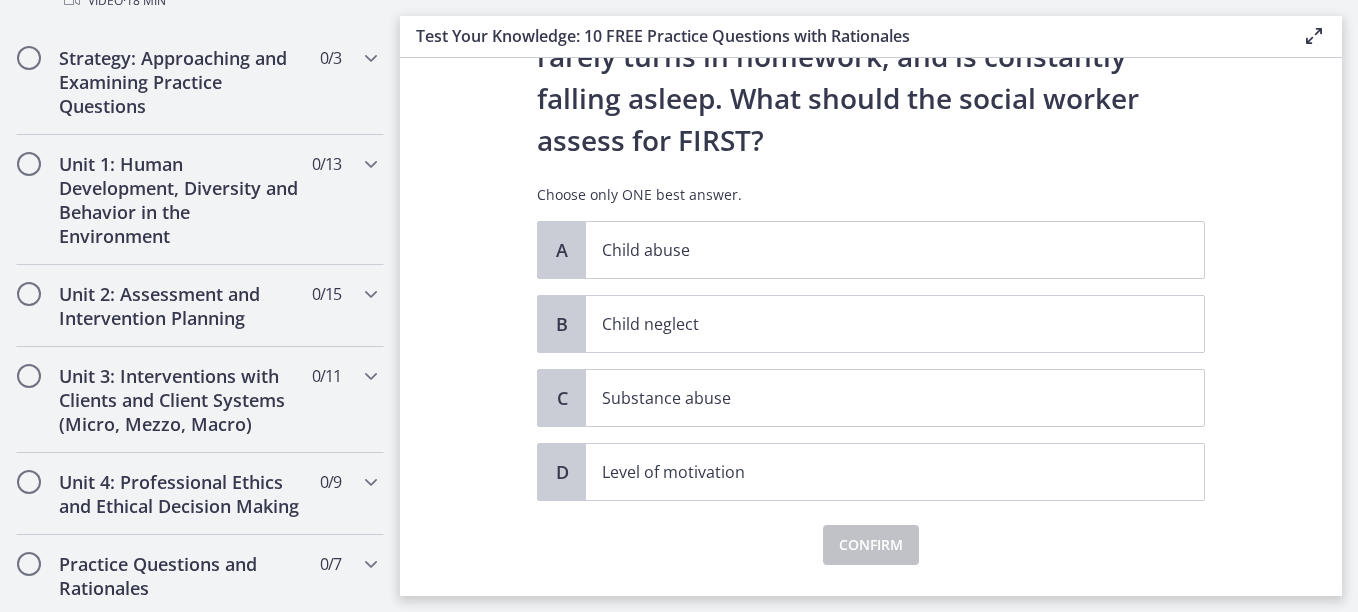 scroll, scrollTop: 218, scrollLeft: 0, axis: vertical 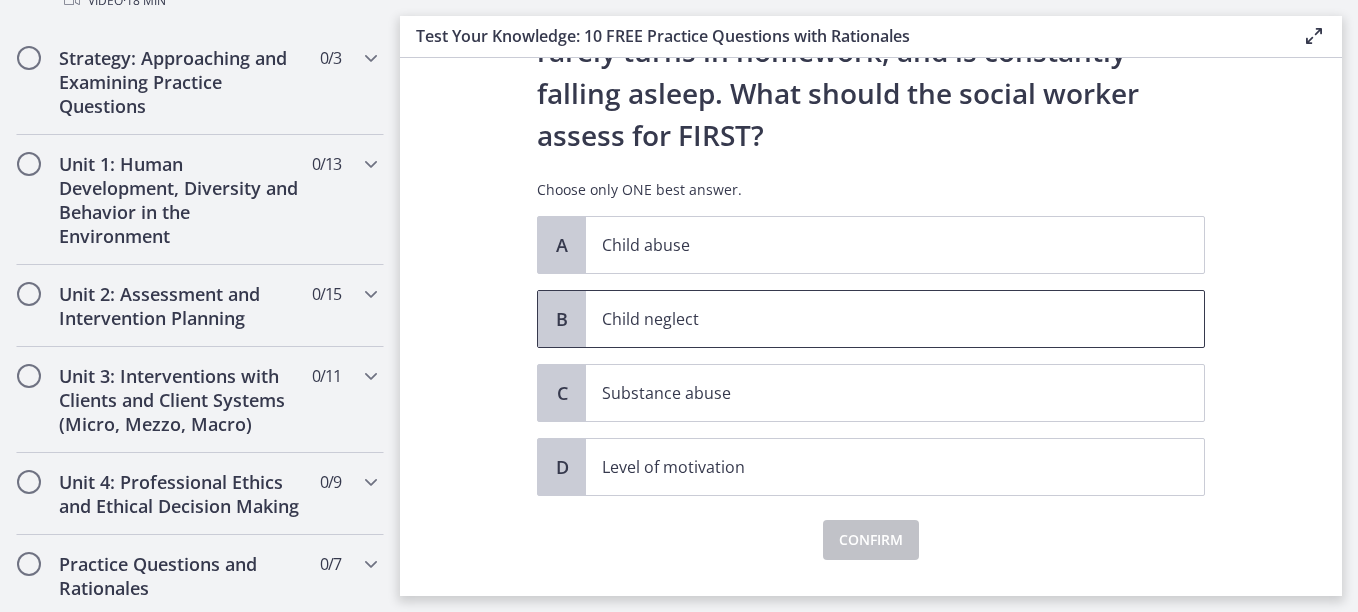 click on "Child neglect" at bounding box center (875, 319) 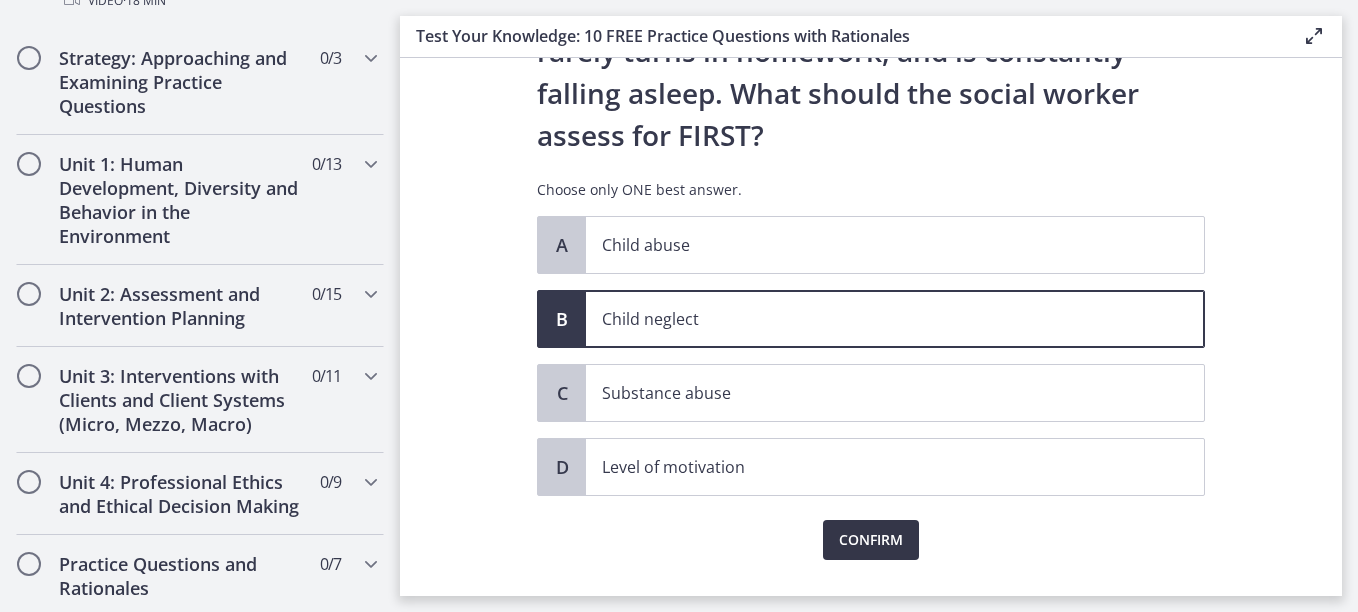 click on "Confirm" at bounding box center [871, 540] 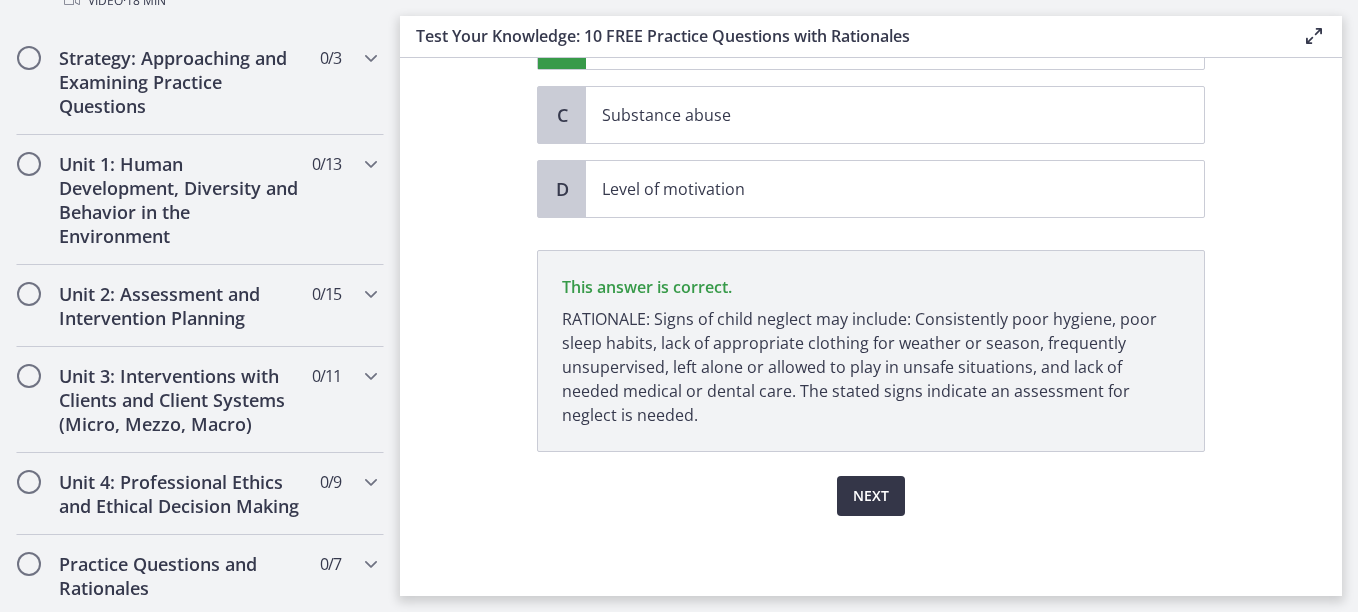 scroll, scrollTop: 496, scrollLeft: 0, axis: vertical 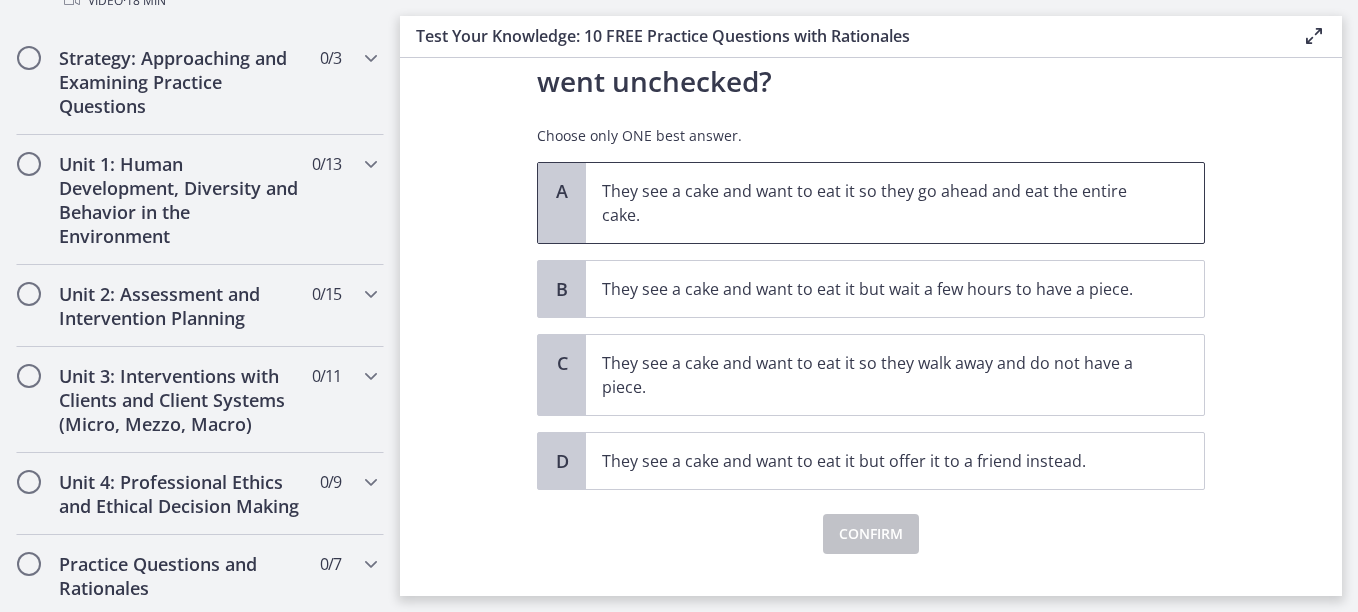 click on "They see a cake and want to eat it so they go ahead and eat the entire cake." at bounding box center (875, 203) 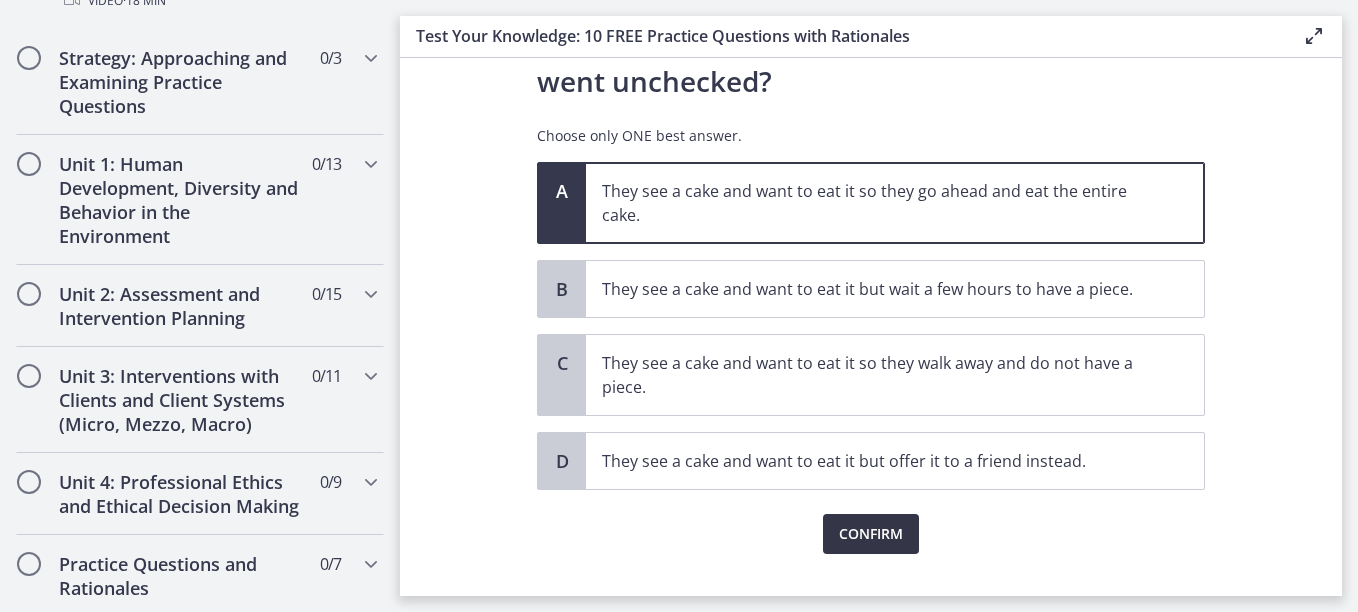 click on "Confirm" at bounding box center (871, 534) 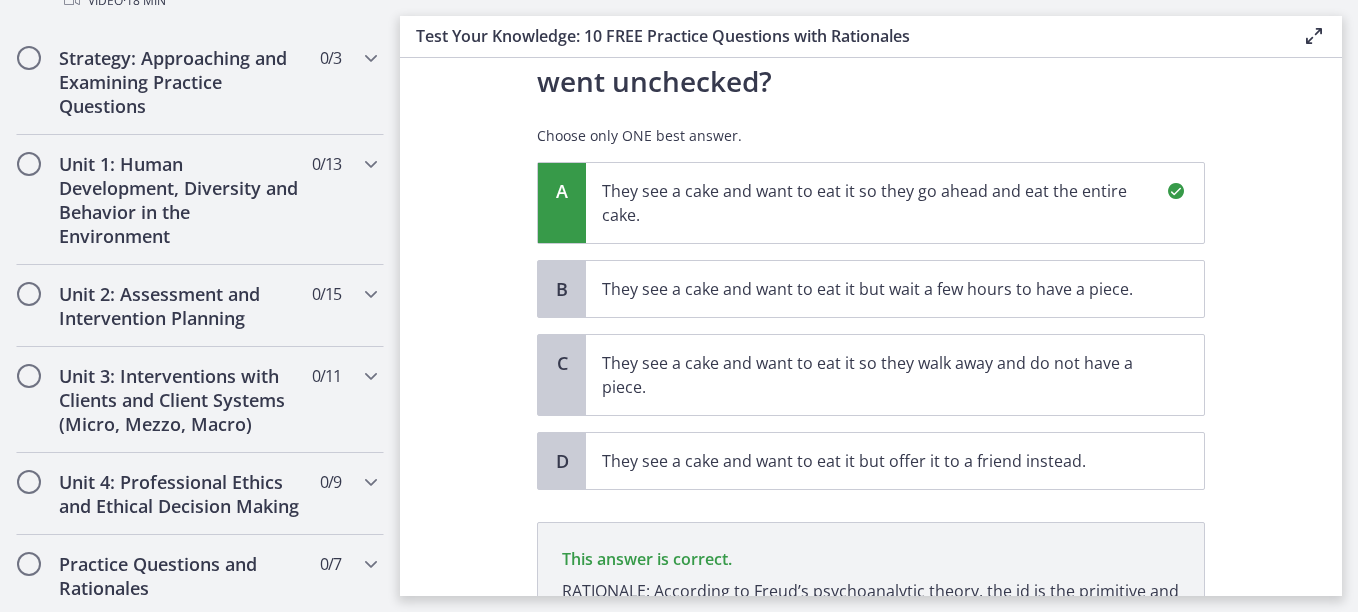 scroll, scrollTop: 394, scrollLeft: 0, axis: vertical 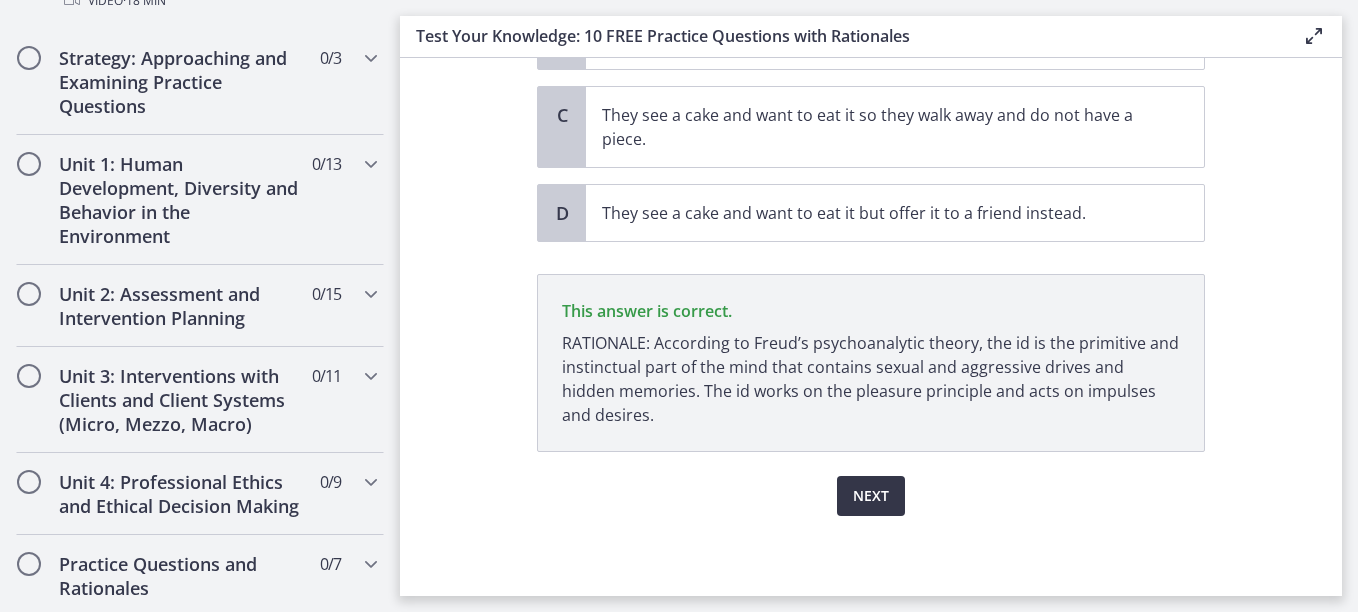 click on "Next" at bounding box center (871, 496) 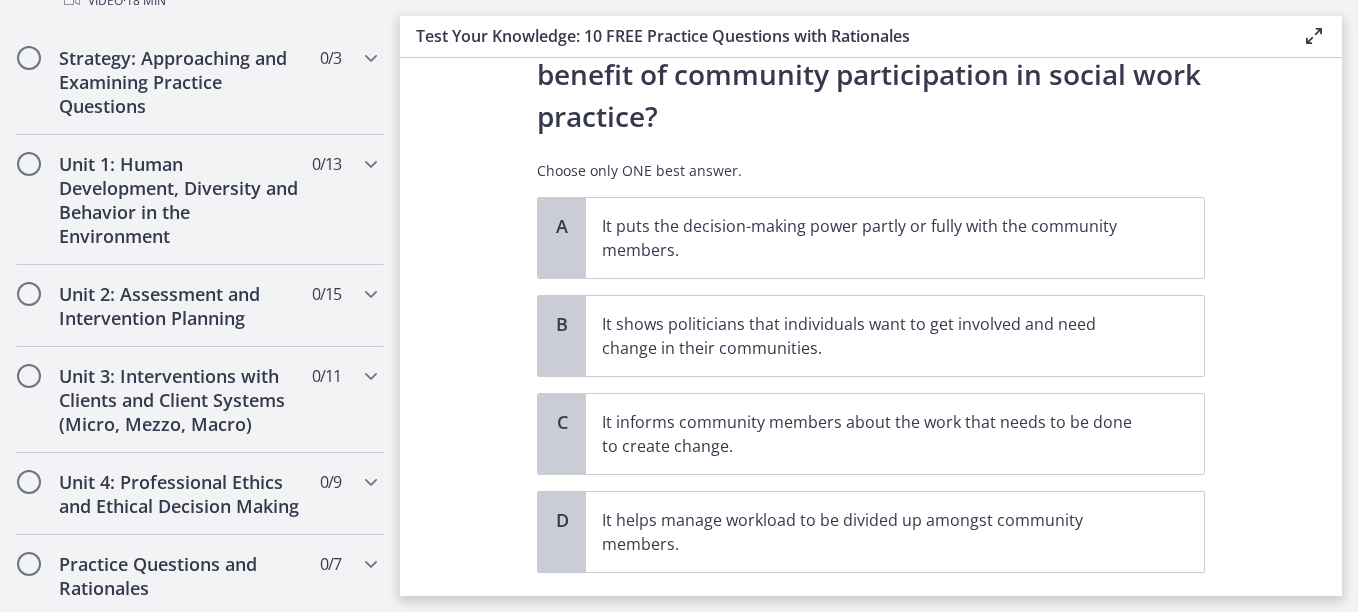 scroll, scrollTop: 114, scrollLeft: 0, axis: vertical 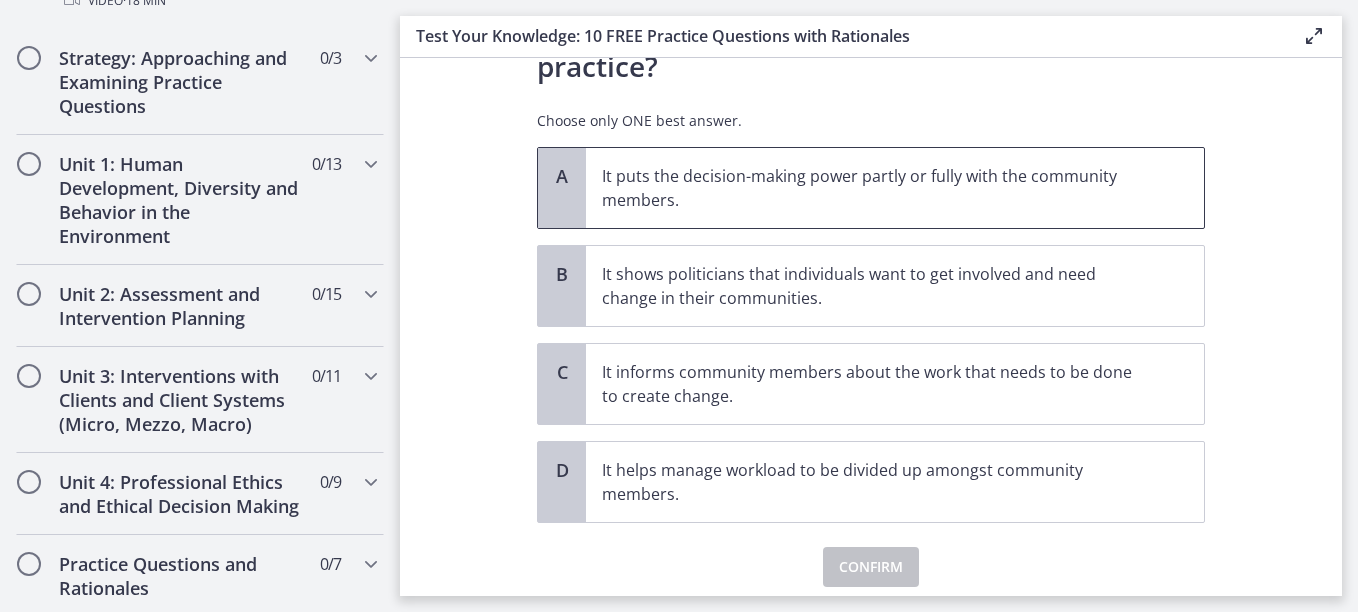 click on "It puts the decision-making power partly or fully with the community members." at bounding box center (895, 188) 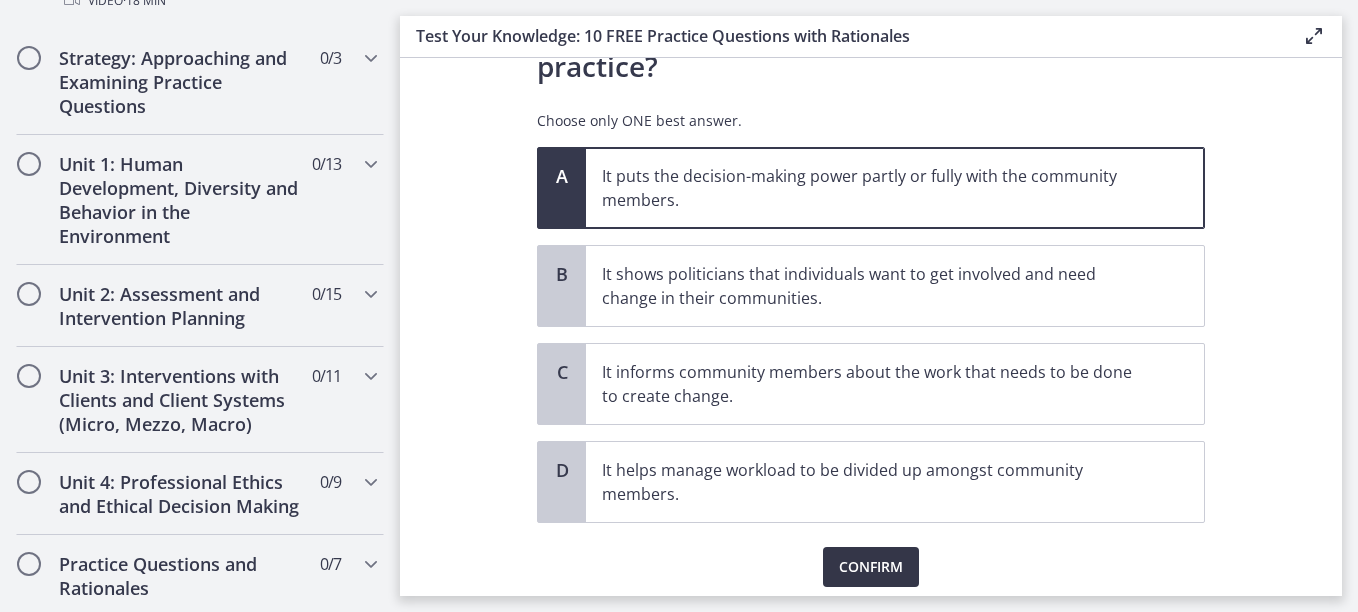 click on "Confirm" at bounding box center (871, 567) 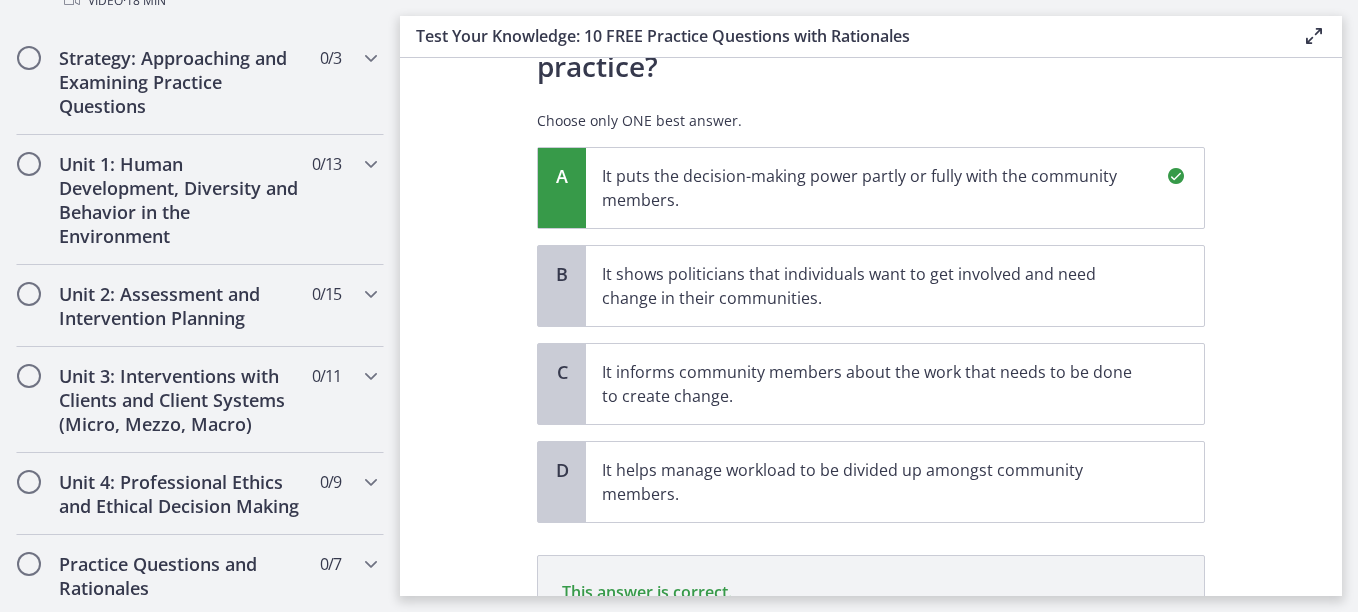 scroll, scrollTop: 442, scrollLeft: 0, axis: vertical 